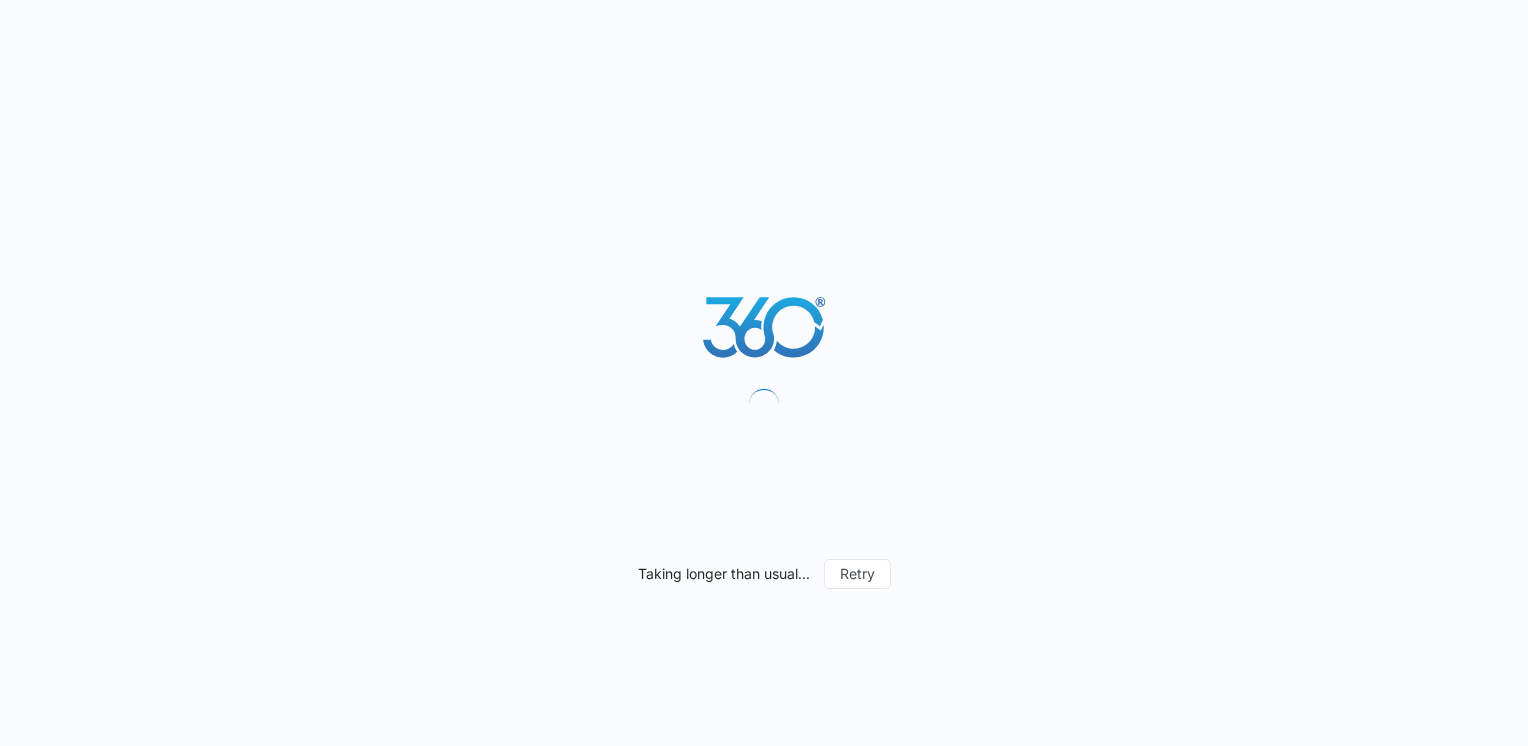 scroll, scrollTop: 0, scrollLeft: 0, axis: both 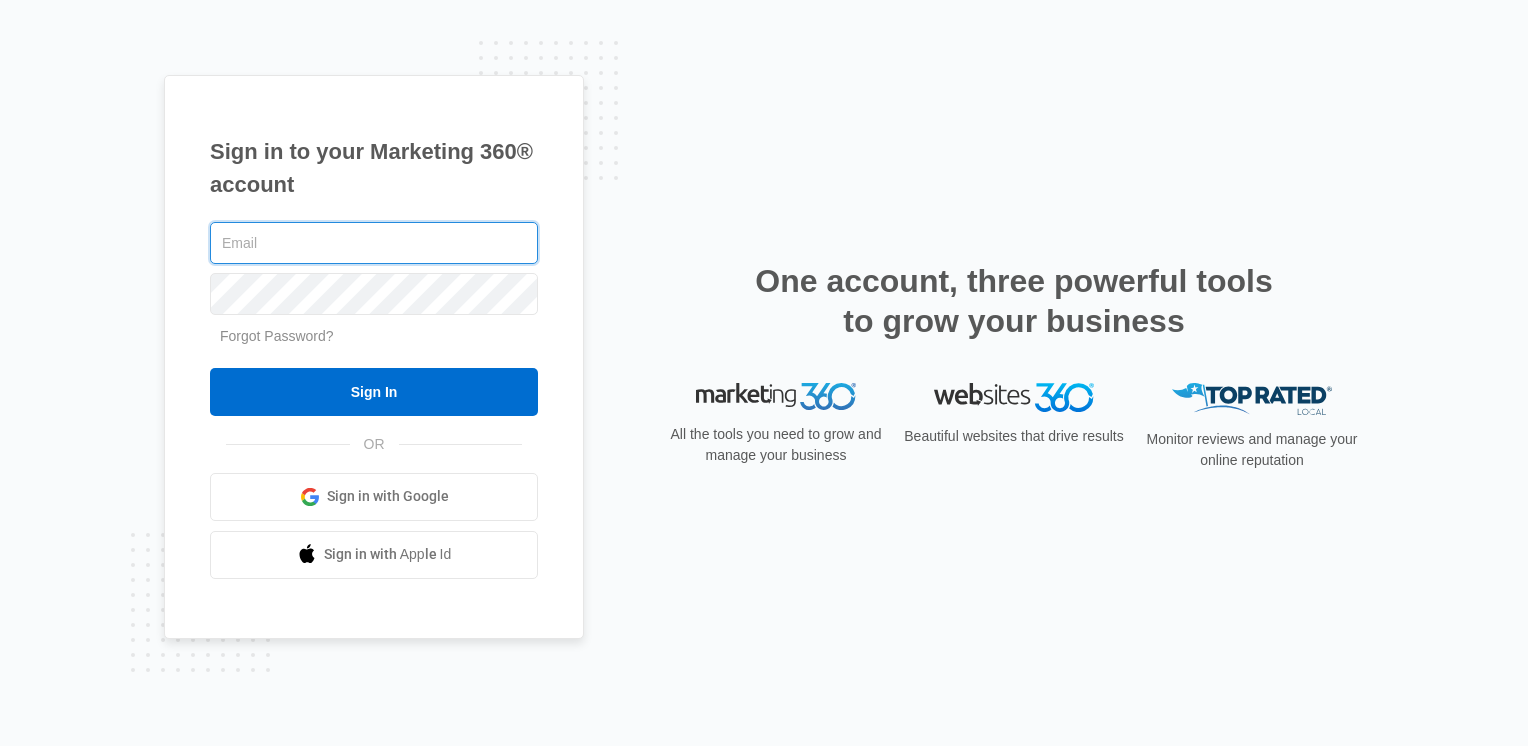 type on "[EMAIL_ADDRESS][DOMAIN_NAME]" 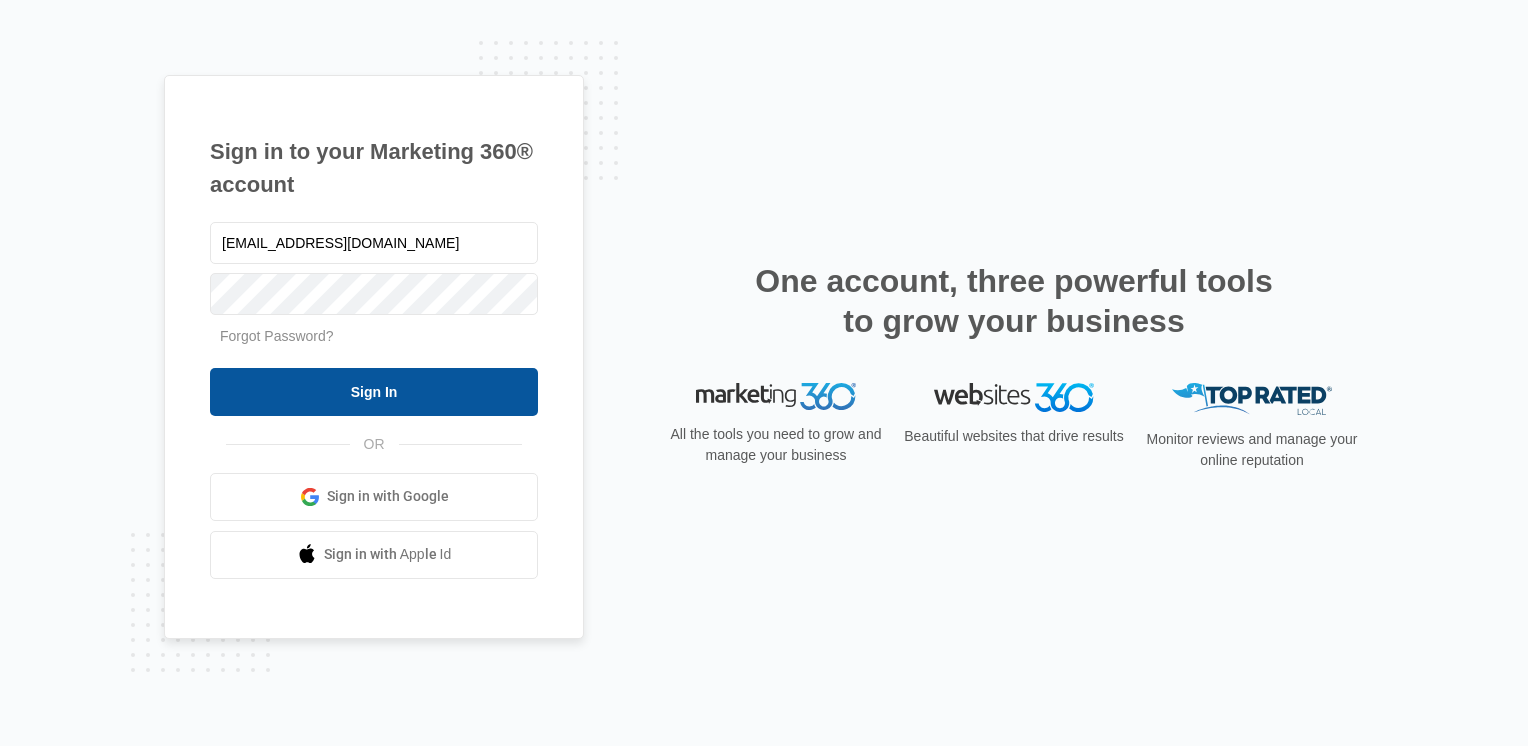 click on "Sign In" at bounding box center [374, 392] 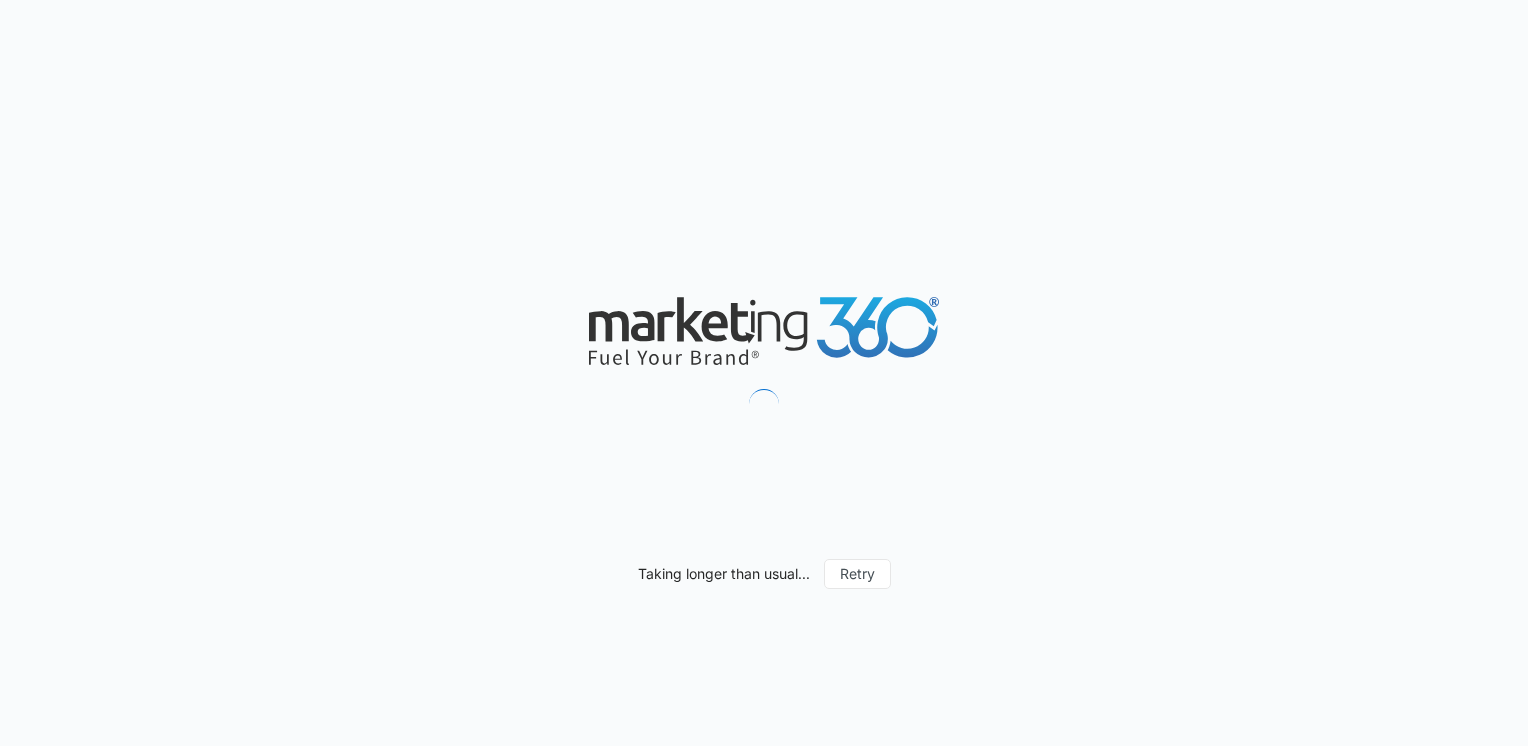 scroll, scrollTop: 0, scrollLeft: 0, axis: both 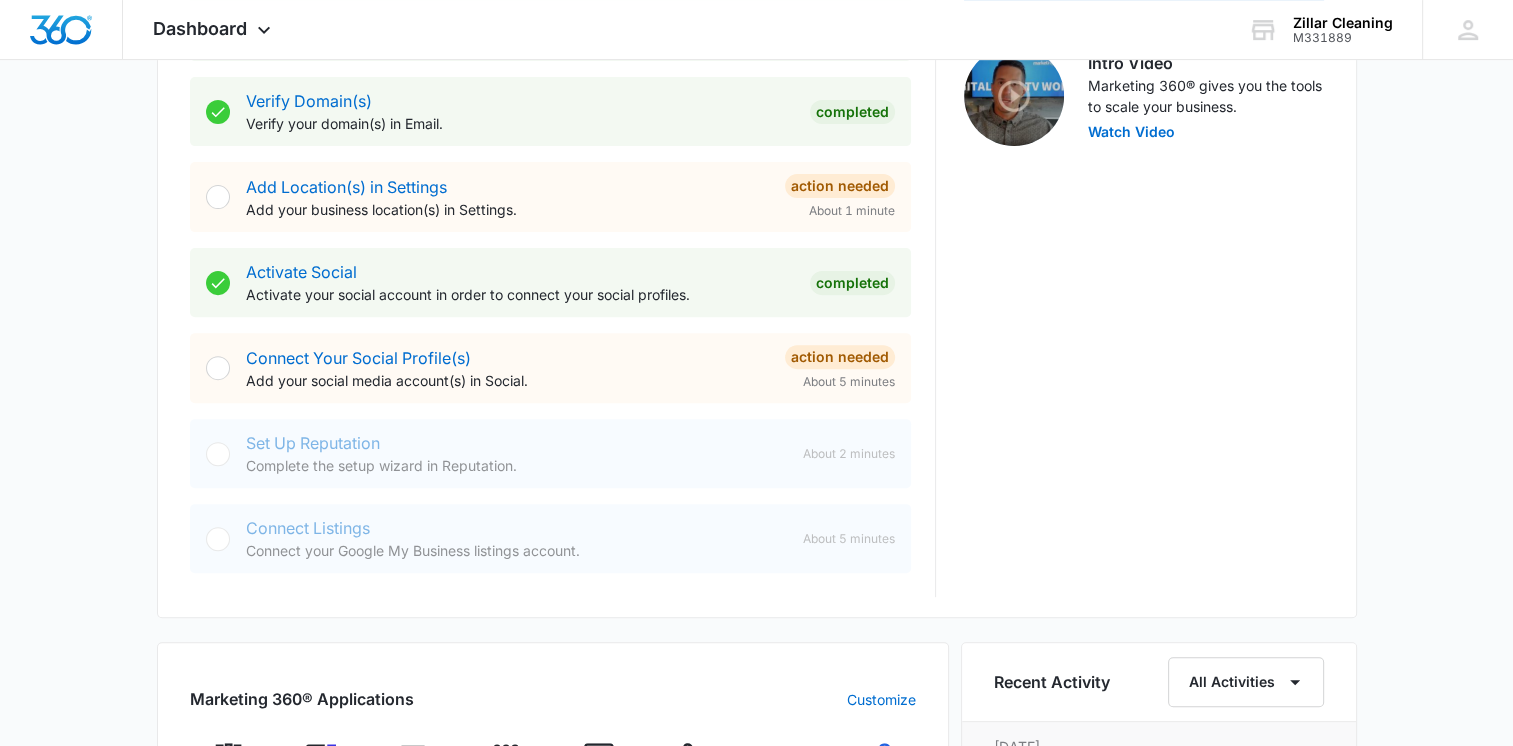 click on "Connect Your Social Profile(s) Add your social media account(s) in Social. Action Needed About 5 minutes" at bounding box center [550, 368] 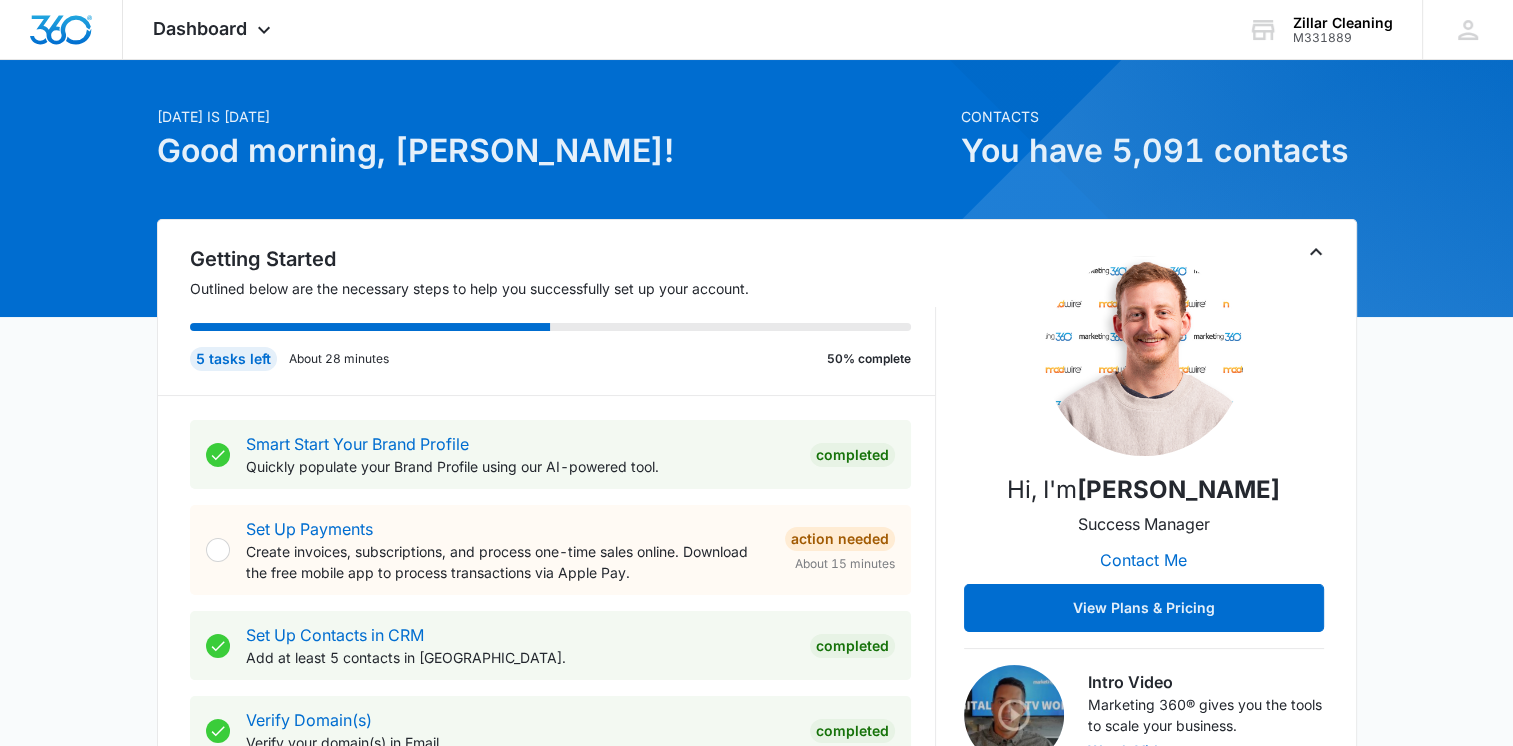 scroll, scrollTop: 0, scrollLeft: 0, axis: both 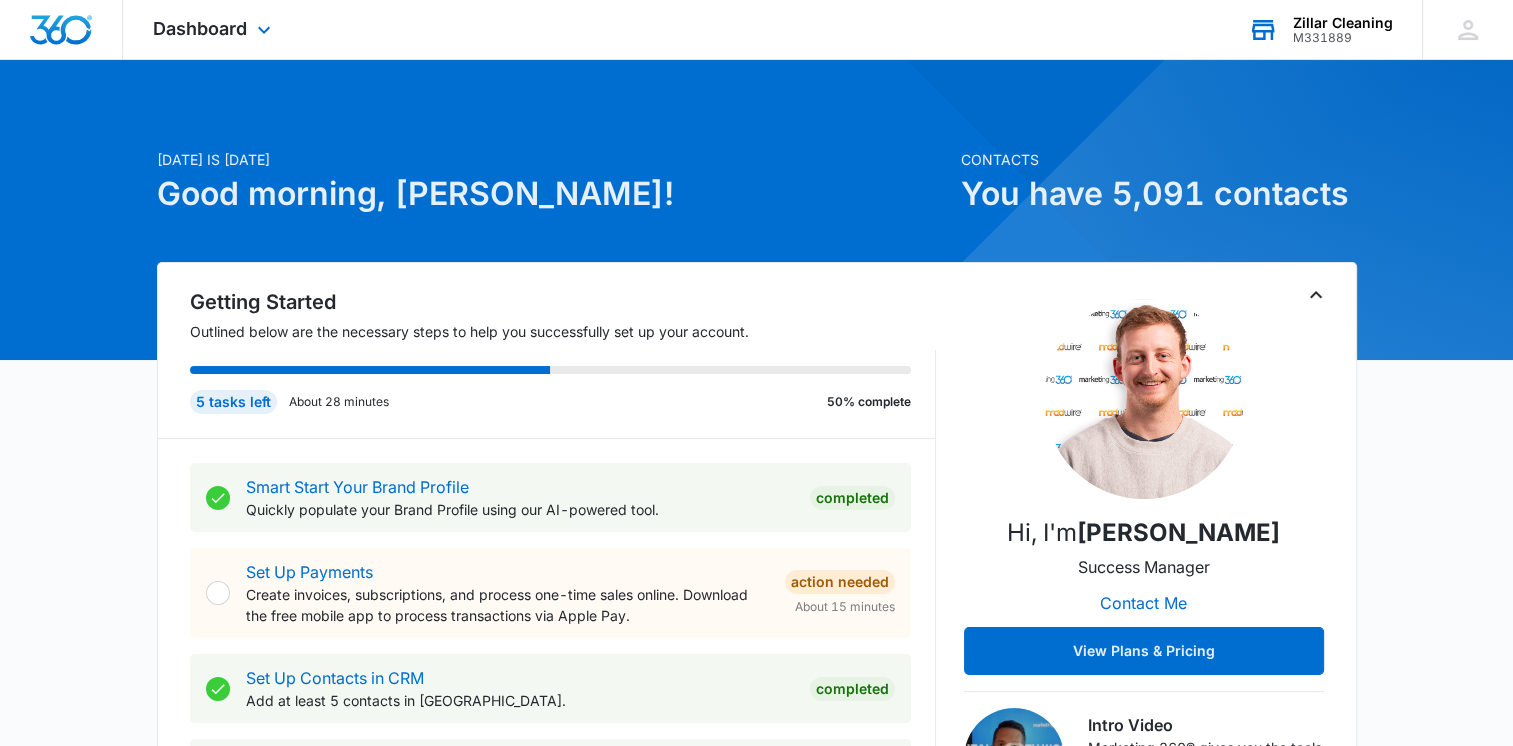 click on "Zillar Cleaning M331889 Your Accounts View All" at bounding box center [1320, 29] 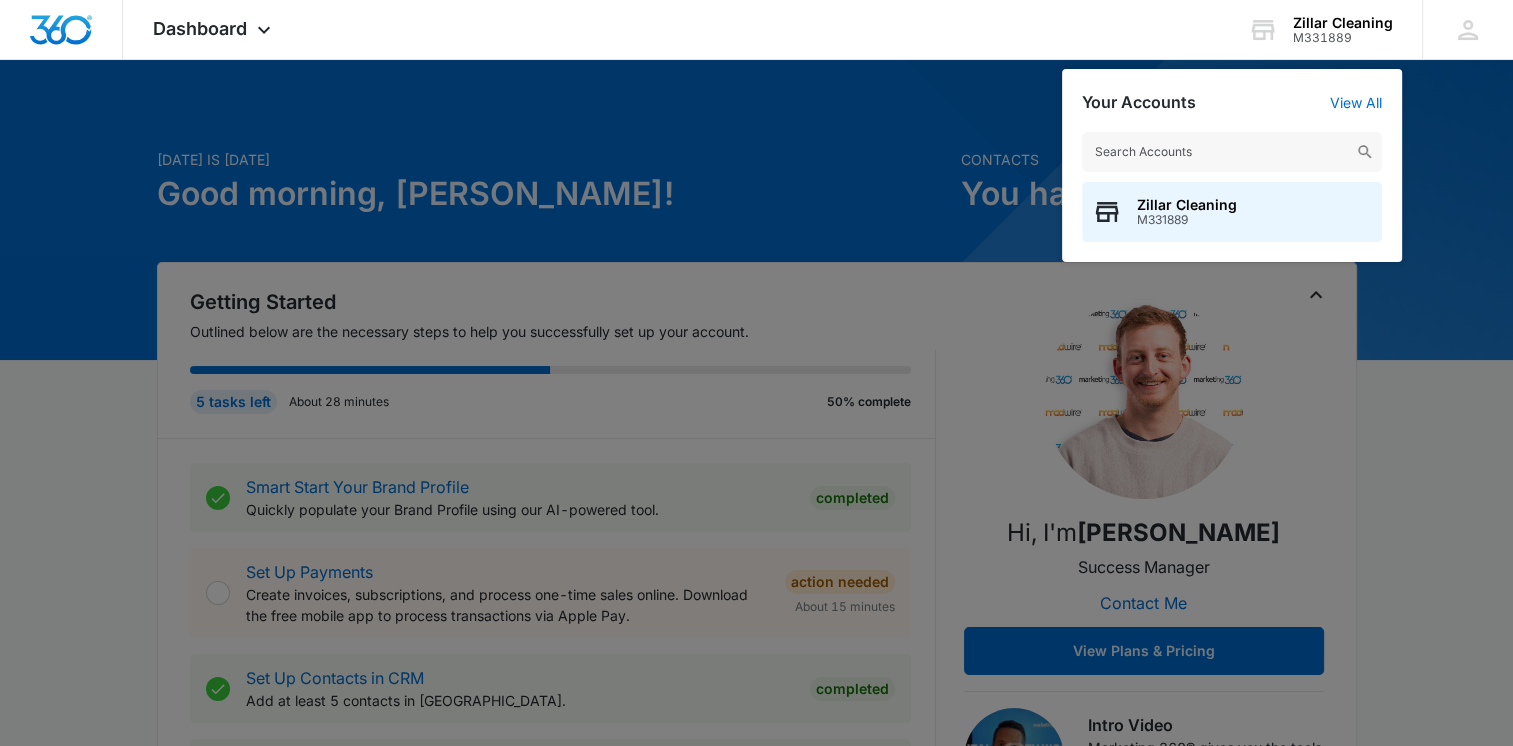 click at bounding box center (756, 373) 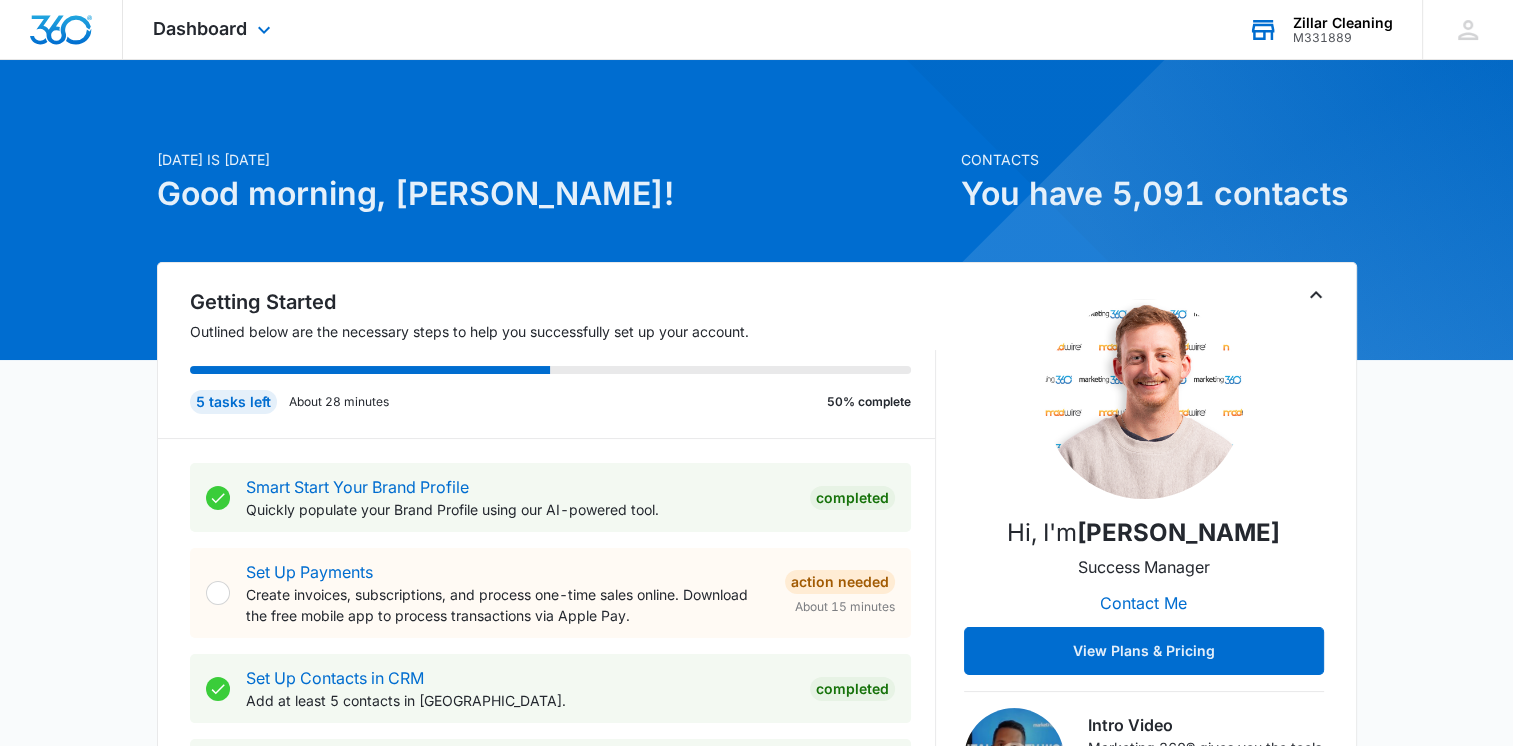 click on "Zillar Cleaning M331889 Your Accounts View All" at bounding box center [1320, 29] 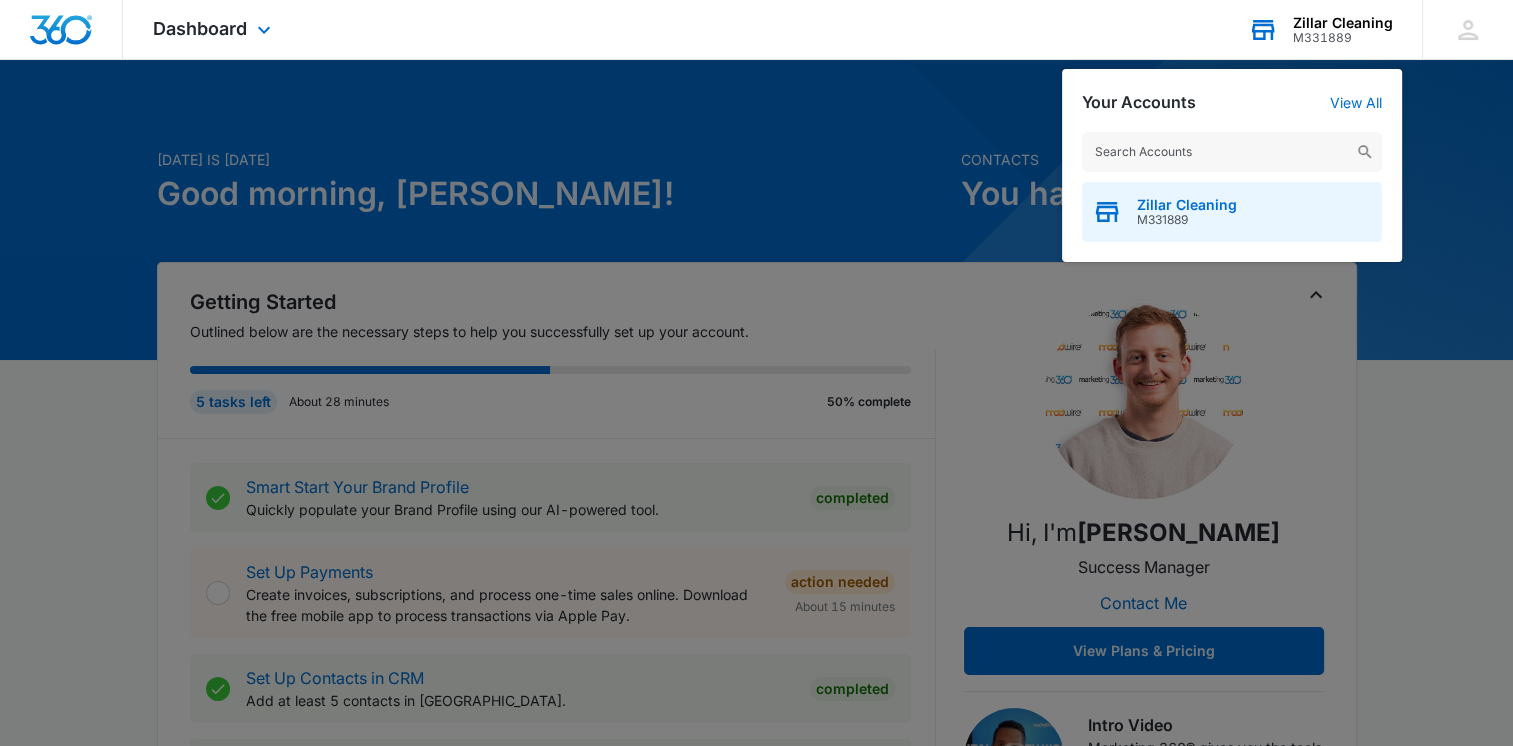 click on "Zillar Cleaning" at bounding box center [1187, 205] 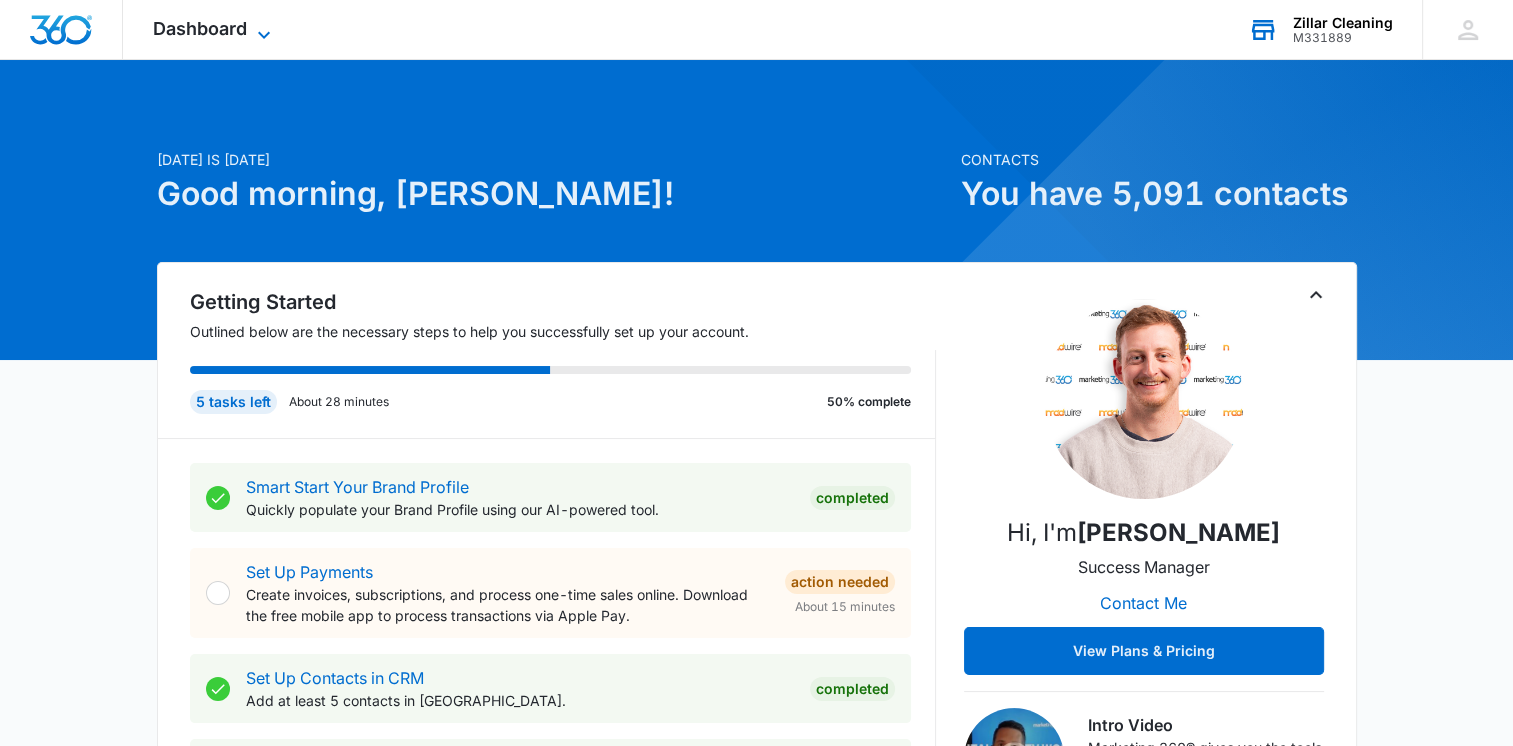 click on "Dashboard" at bounding box center [200, 28] 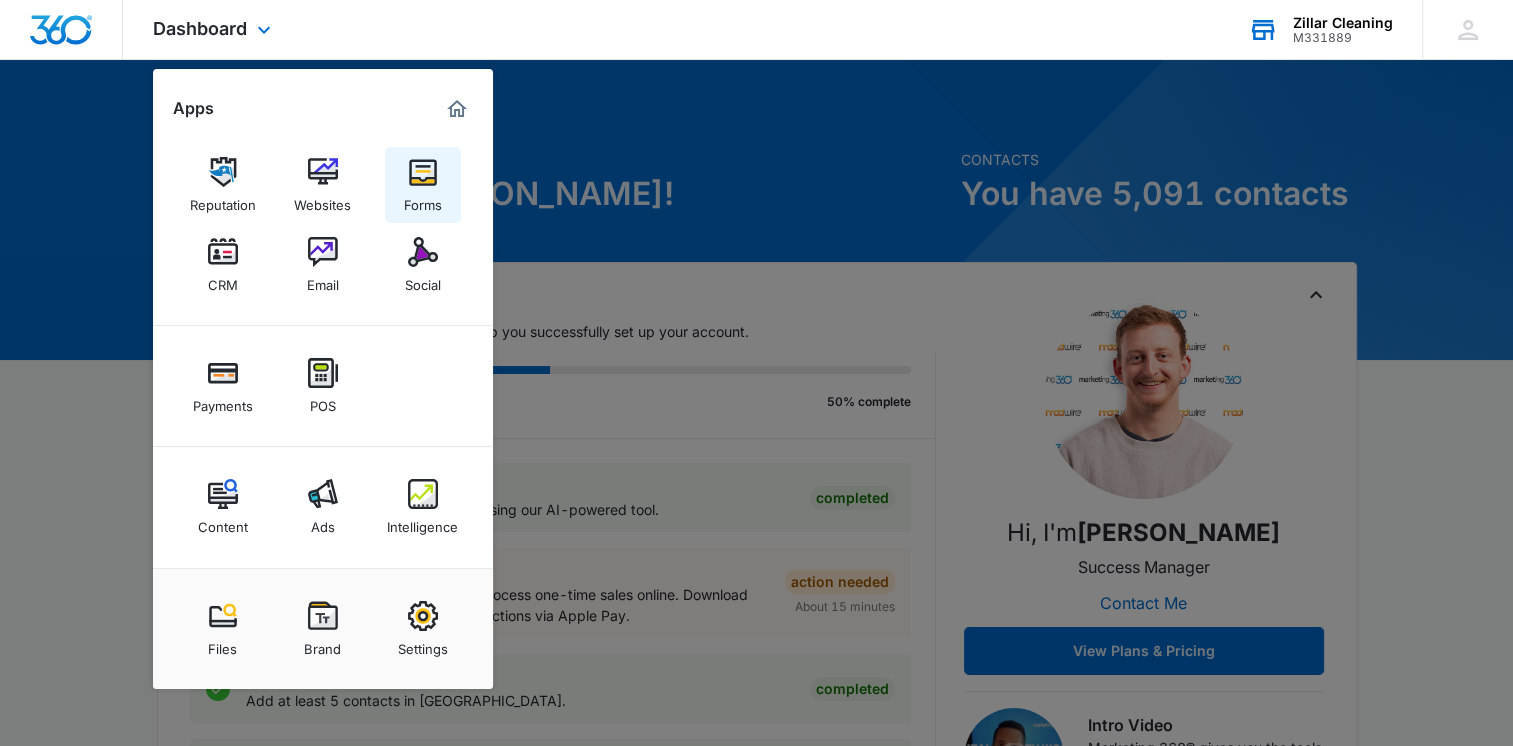 click at bounding box center (423, 172) 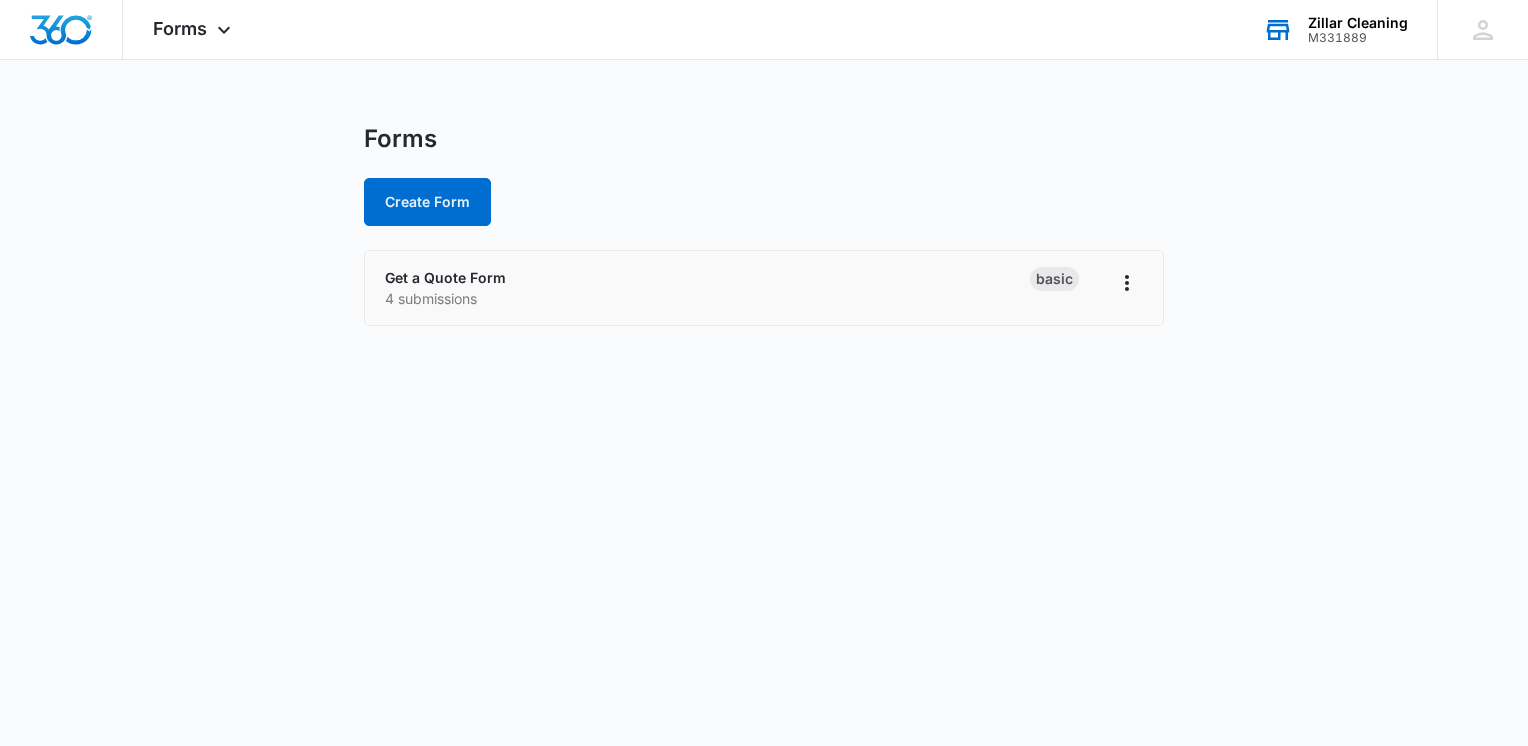 click on "Get a Quote Form 4 submissions Basic" at bounding box center (764, 288) 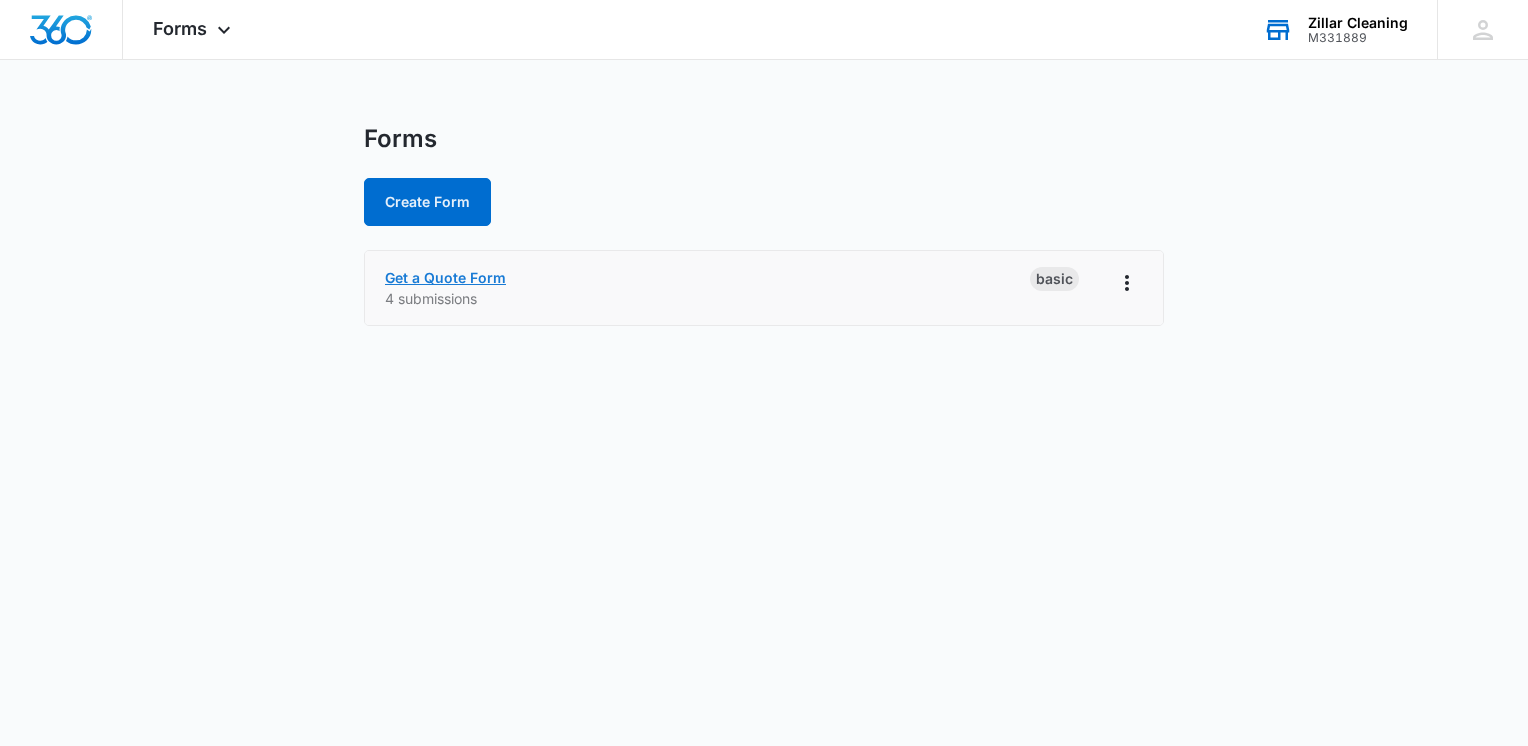 click on "Get a Quote Form" at bounding box center [445, 277] 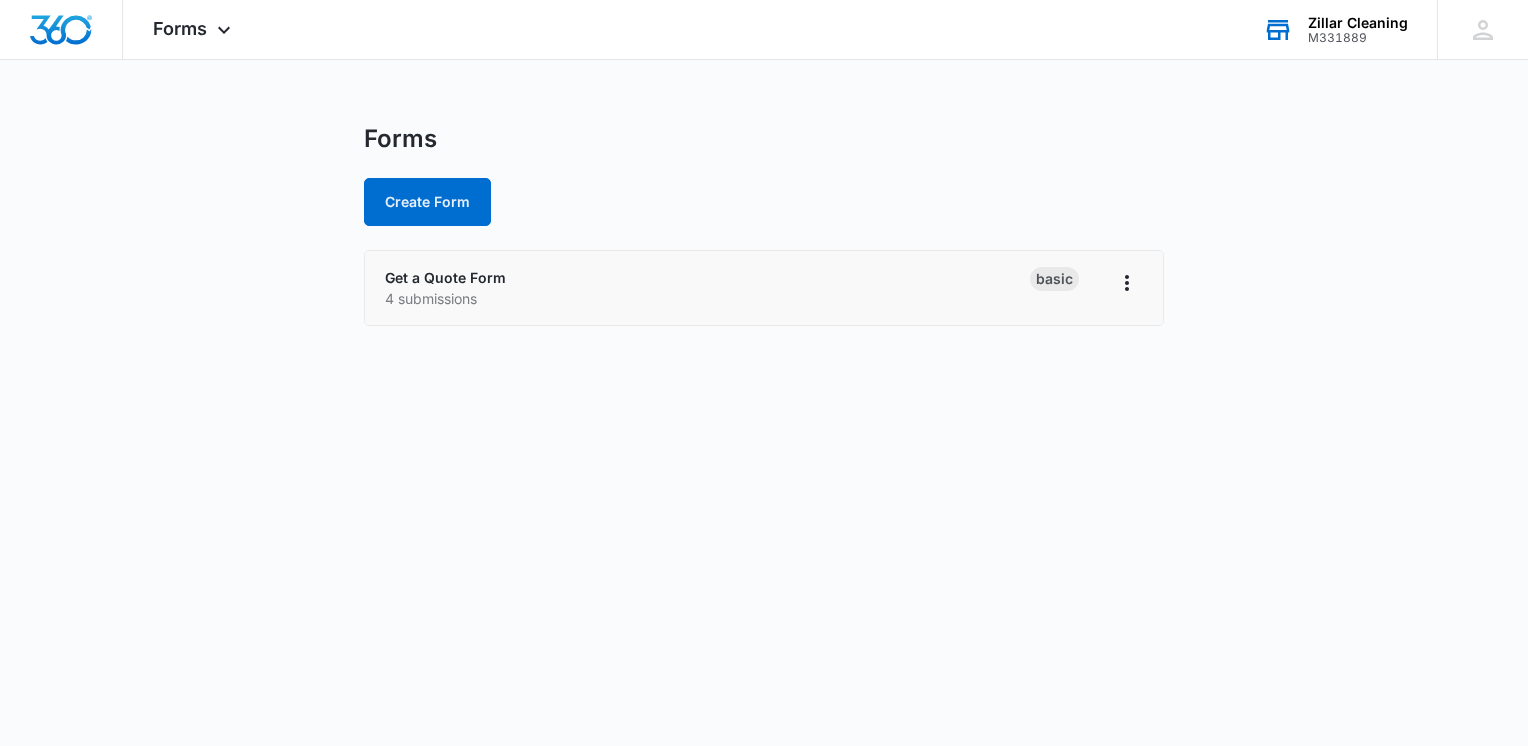 click on "Get a Quote Form 4 submissions Basic" at bounding box center (764, 288) 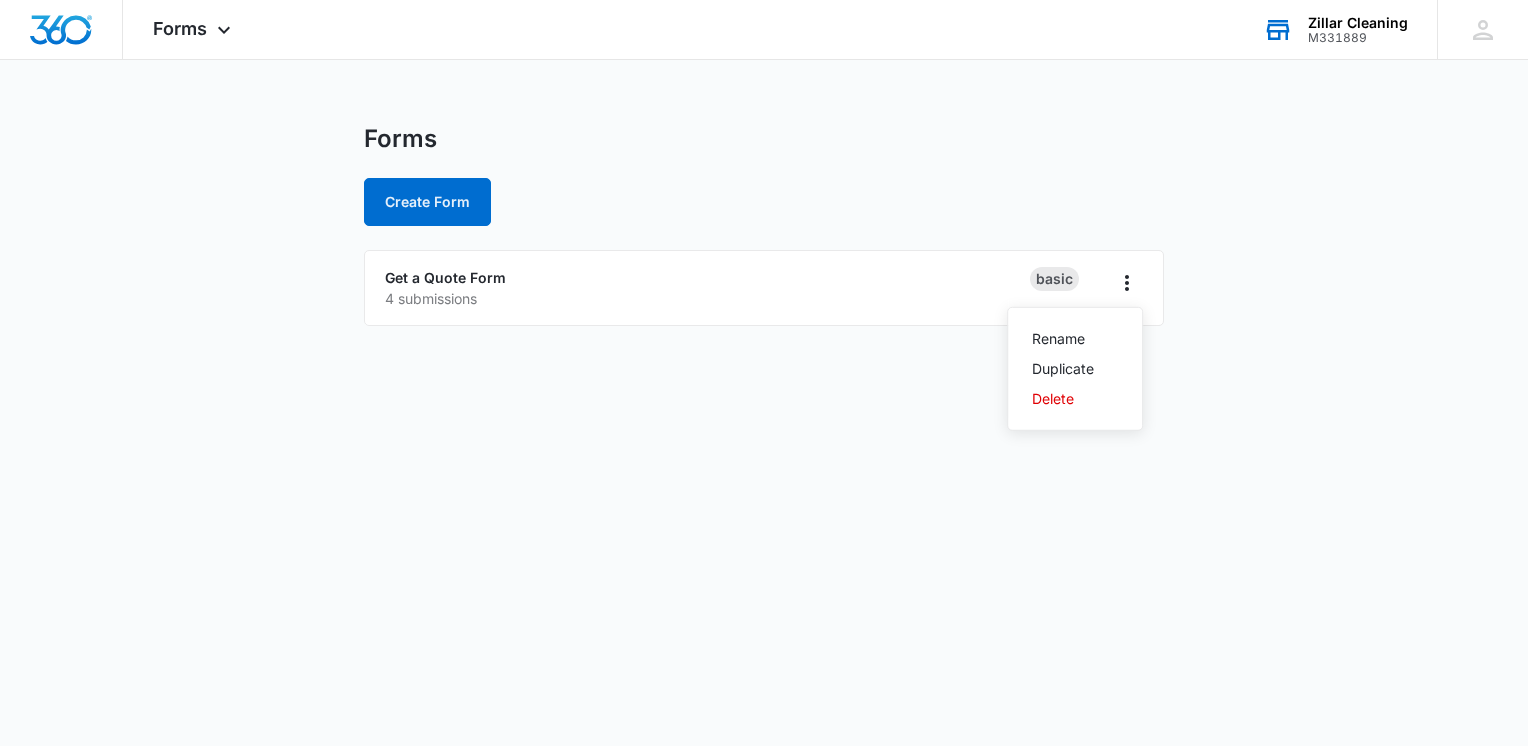 click on "Forms Apps Reputation Websites Forms CRM Email Social Payments POS Content Ads Intelligence Files Brand Settings Zillar Cleaning M331889 Your Accounts View All jz johnny zhilko johnnyzhilko@gmail.com My Profile Notifications Support Logout Terms & Conditions   •   Privacy Policy Forms Create Form Get a Quote Form 4 submissions Basic Rename Duplicate Delete Zillar Cleaning - Forms - Marketing 360®" at bounding box center (764, 373) 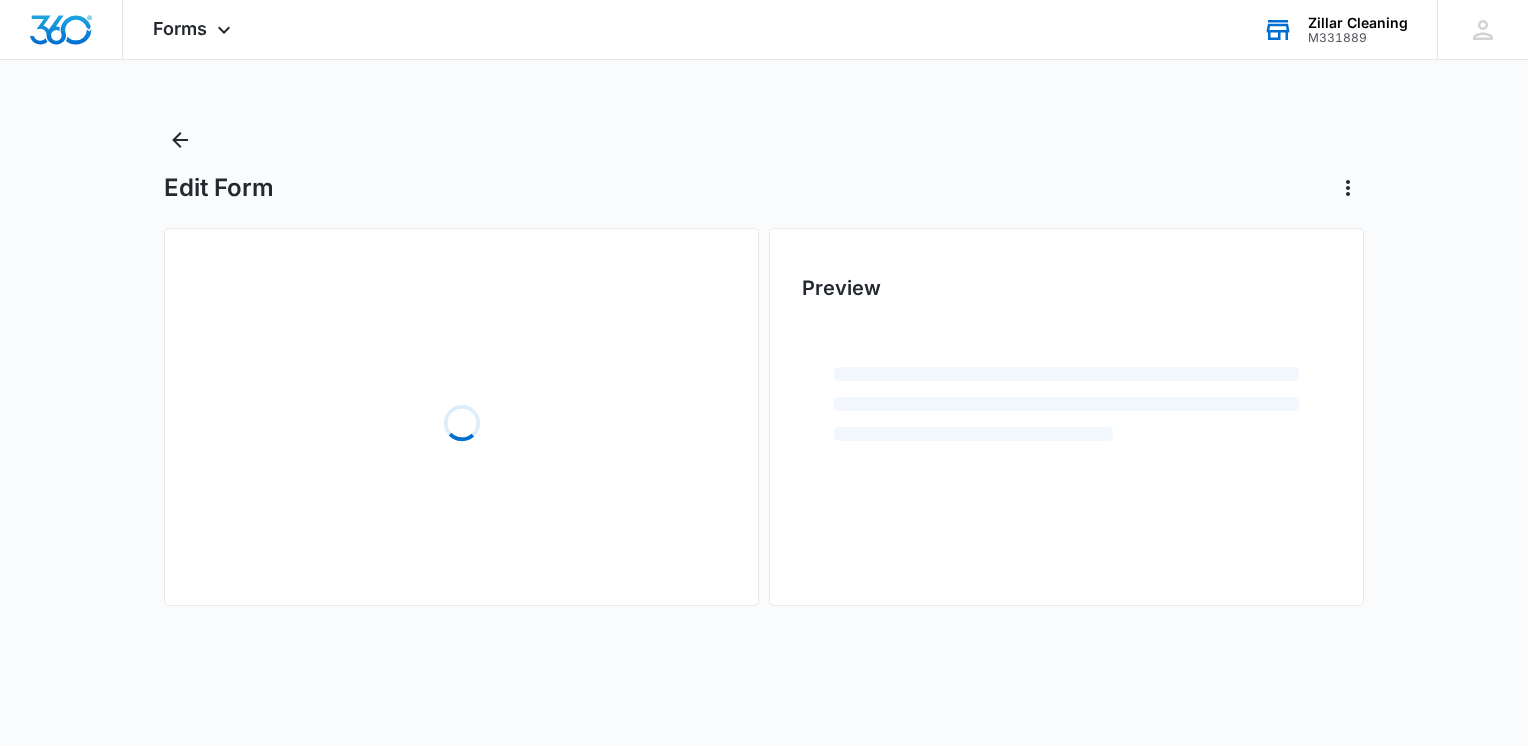 click on "Loading" at bounding box center [461, 423] 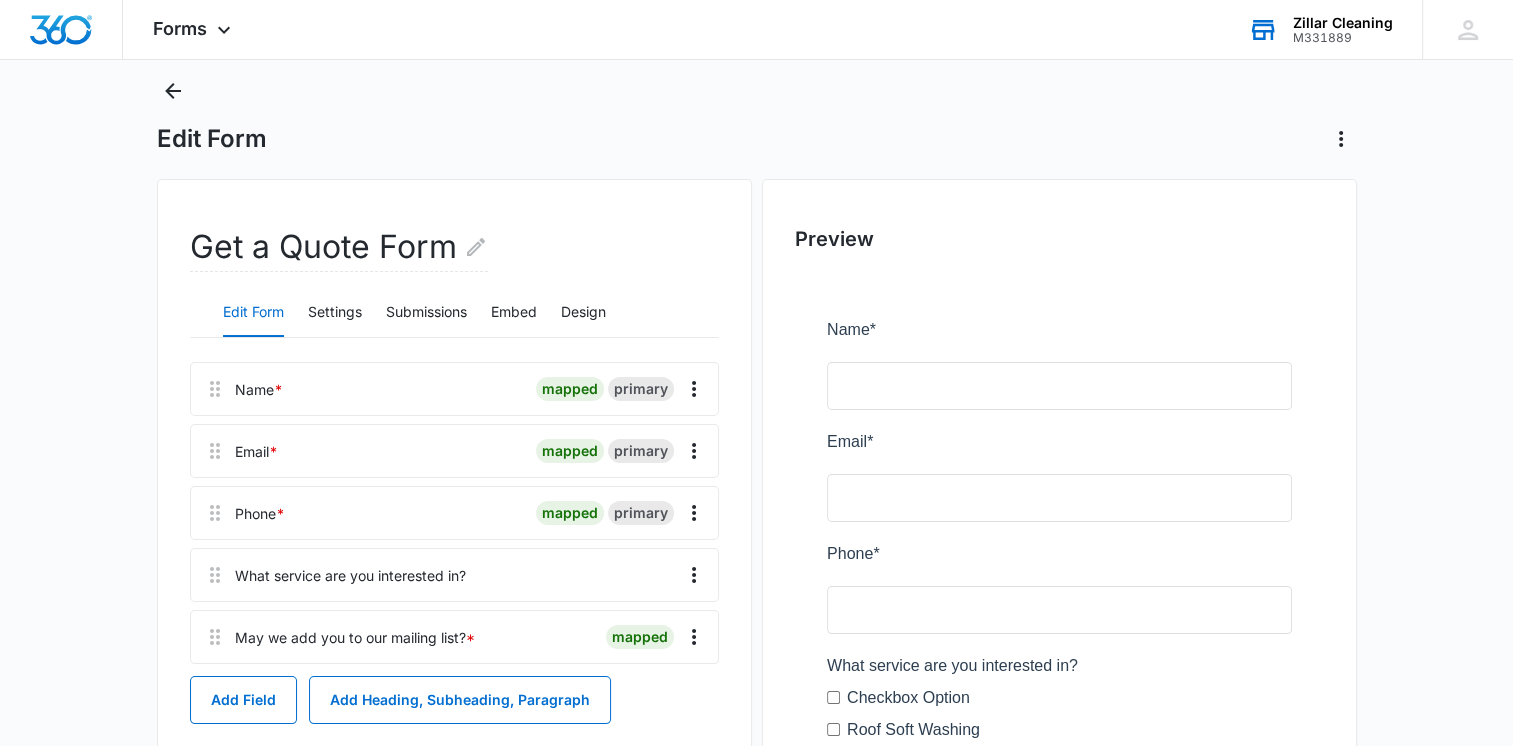 scroll, scrollTop: 52, scrollLeft: 0, axis: vertical 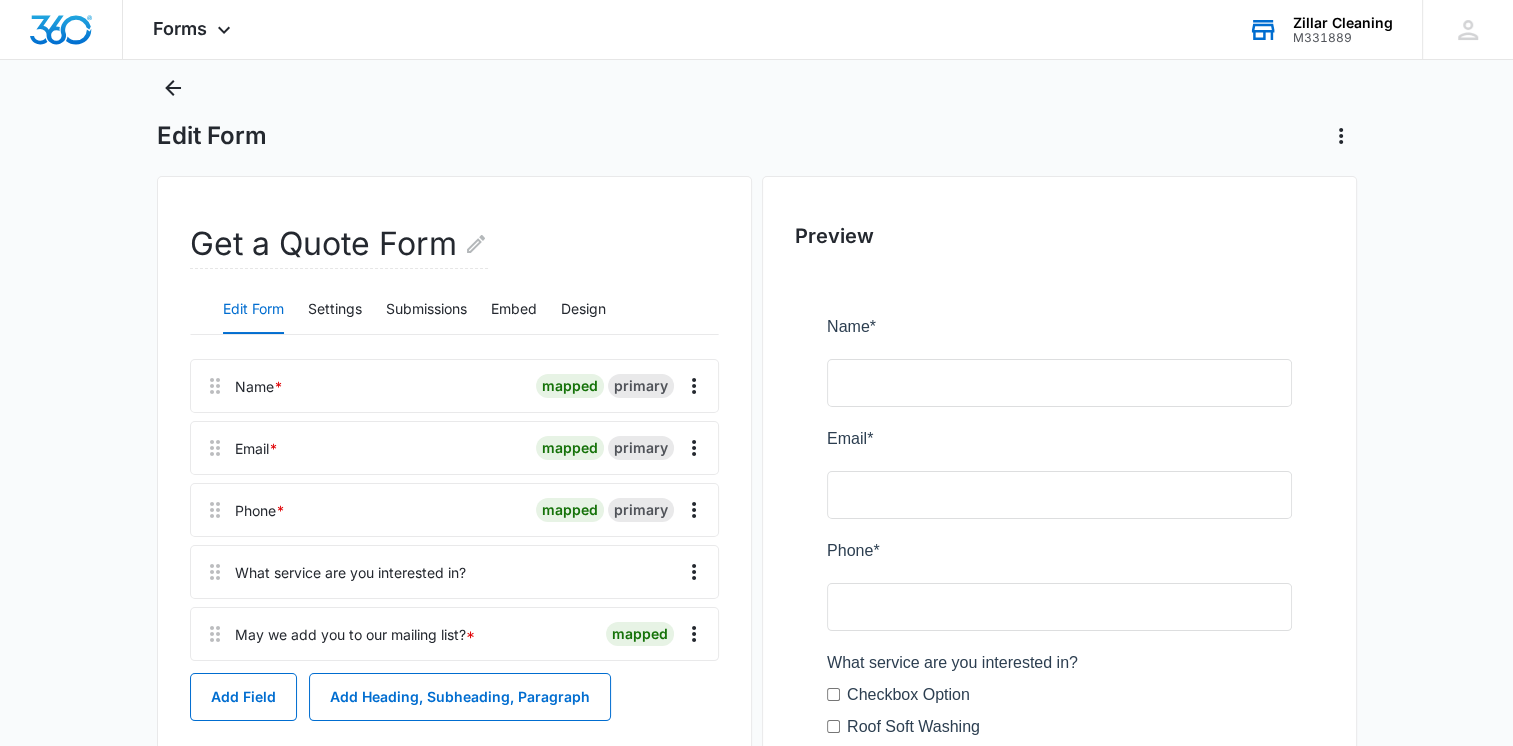 click on "Edit Form Get a Quote Form   Edit Form Settings Submissions Embed Design Name * mapped primary Email * mapped primary Phone * mapped primary What service are you interested in? May we add you to our mailing list? * mapped Add Field Add Heading, Subheading, Paragraph Form Button Button Text Submit Save Preview" at bounding box center (756, 628) 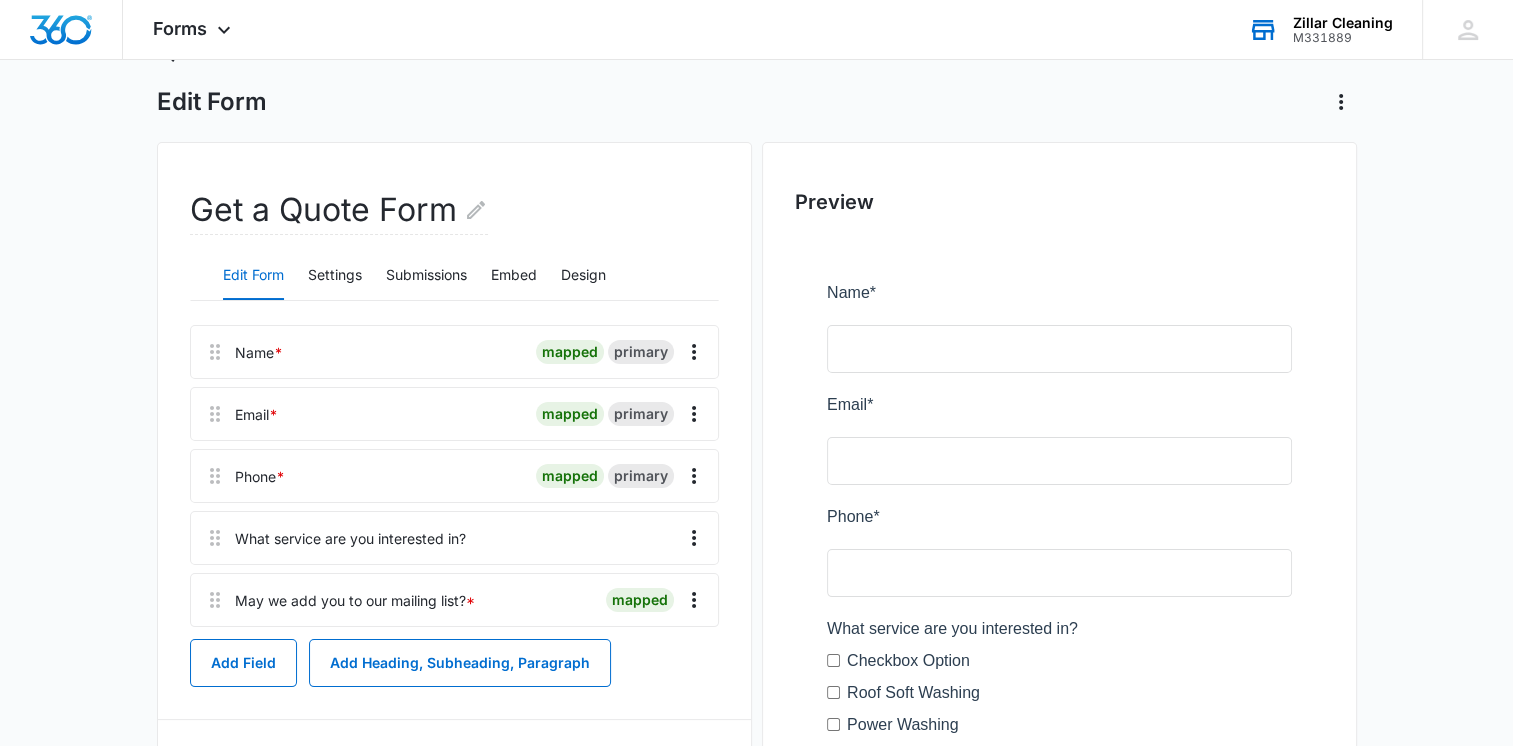 scroll, scrollTop: 0, scrollLeft: 0, axis: both 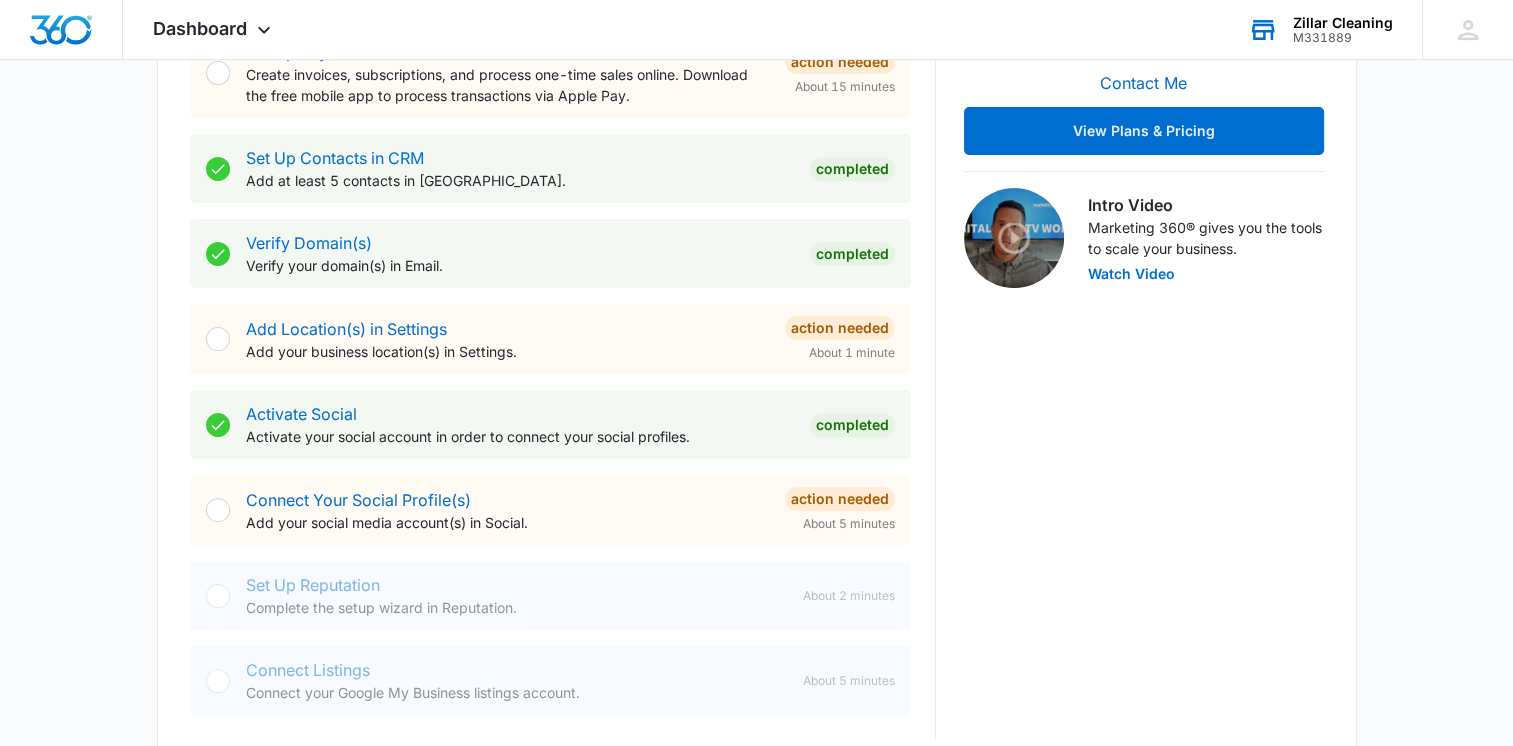 click at bounding box center [218, 510] 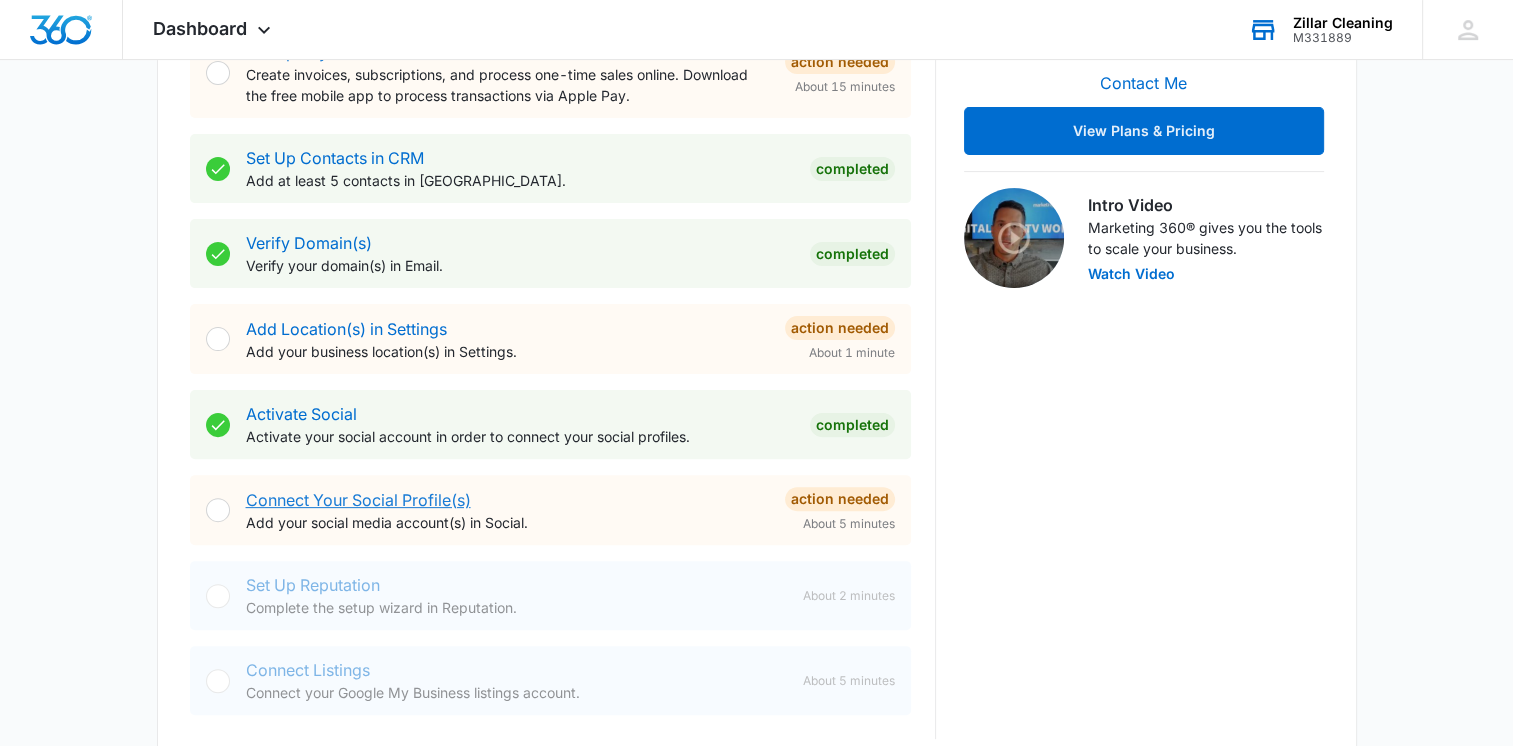 click on "Connect Your Social Profile(s)" at bounding box center [358, 500] 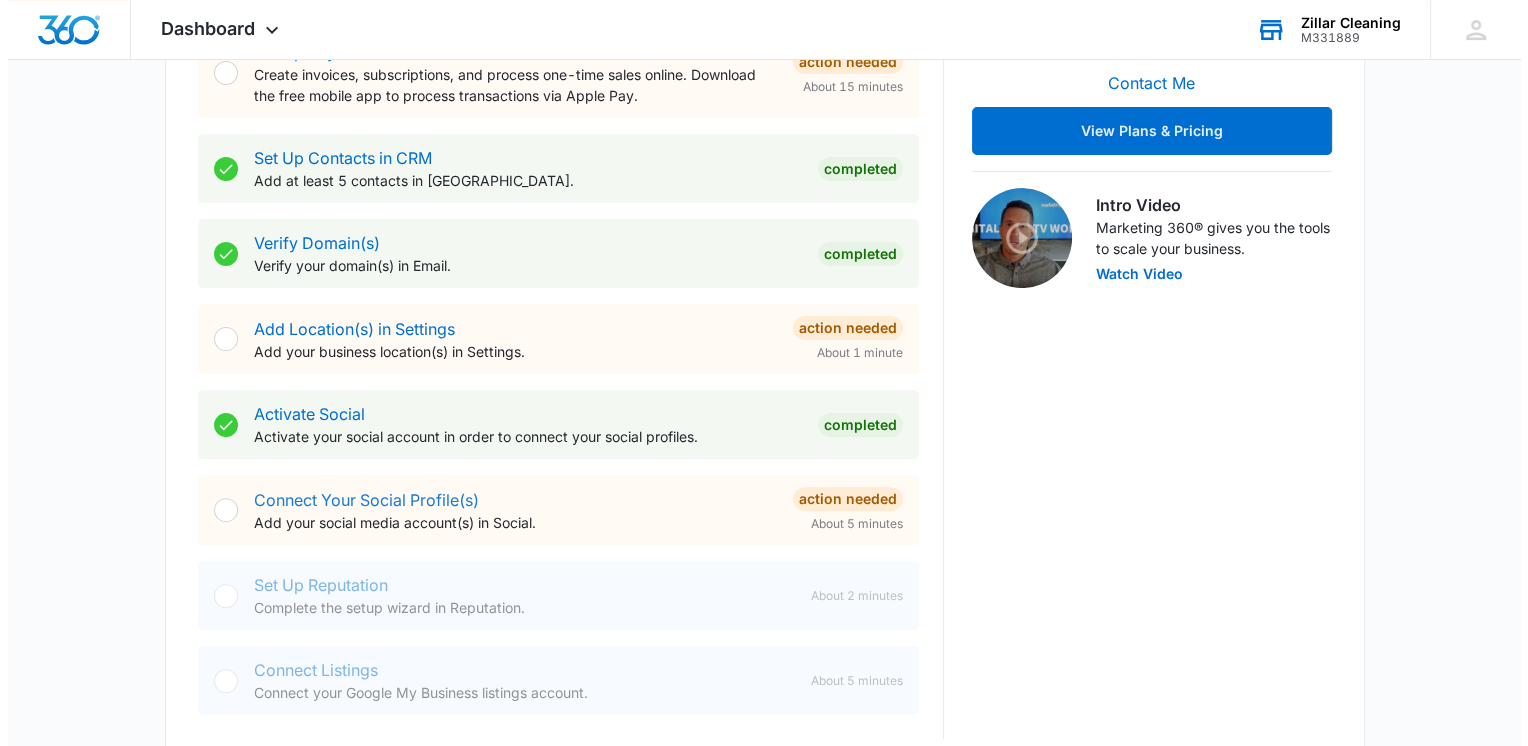 scroll, scrollTop: 0, scrollLeft: 0, axis: both 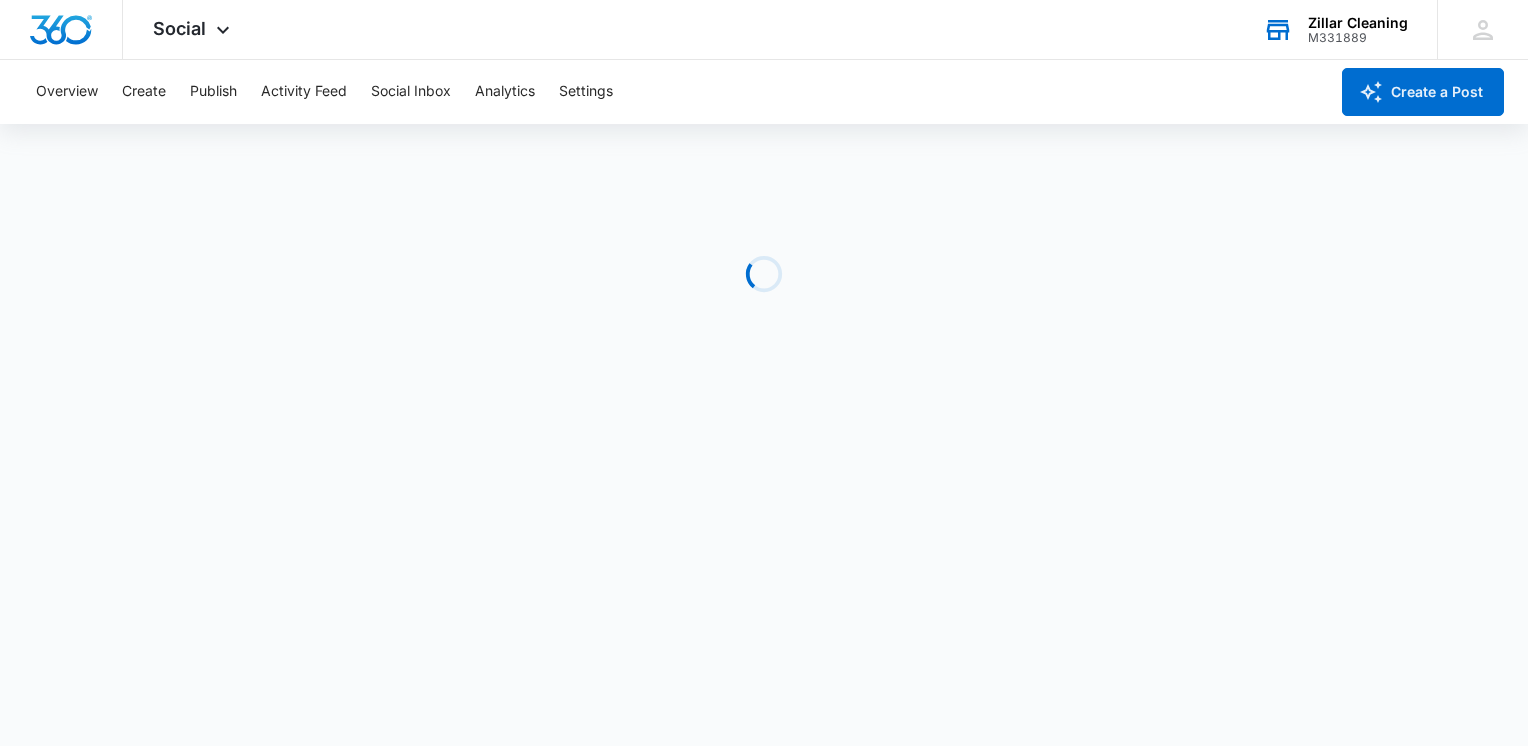 click on "Social Apps Reputation Websites Forms CRM Email Social Payments POS Content Ads Intelligence Files Brand Settings Zillar Cleaning M331889 Your Accounts View All jz johnny zhilko johnnyzhilko@gmail.com My Profile Notifications Support Logout Terms & Conditions   •   Privacy Policy Overview Create Publish Activity Feed Social Inbox Analytics Settings Create a Post Loading Zillar Cleaning - Social - Marketing 360®" at bounding box center (764, 373) 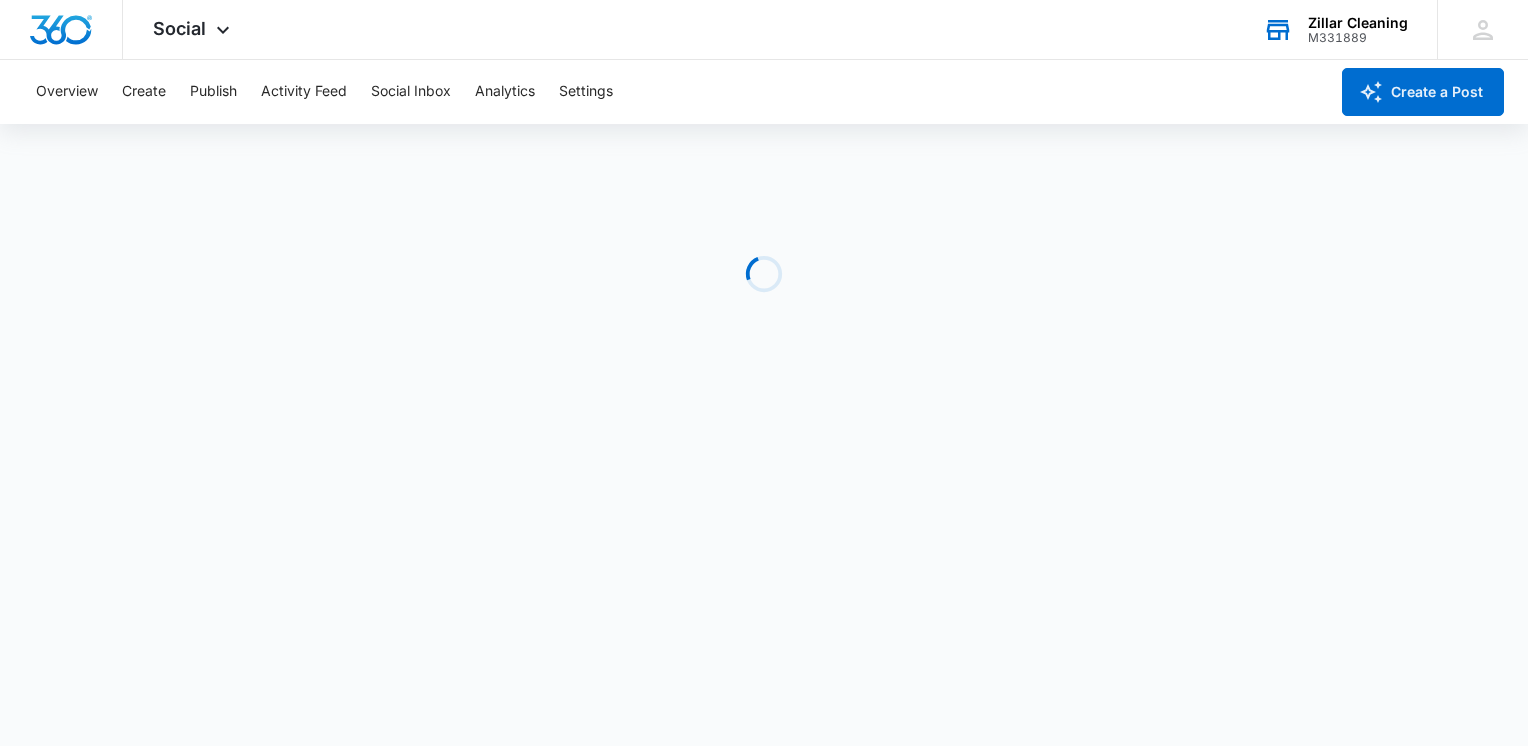 scroll, scrollTop: 0, scrollLeft: 0, axis: both 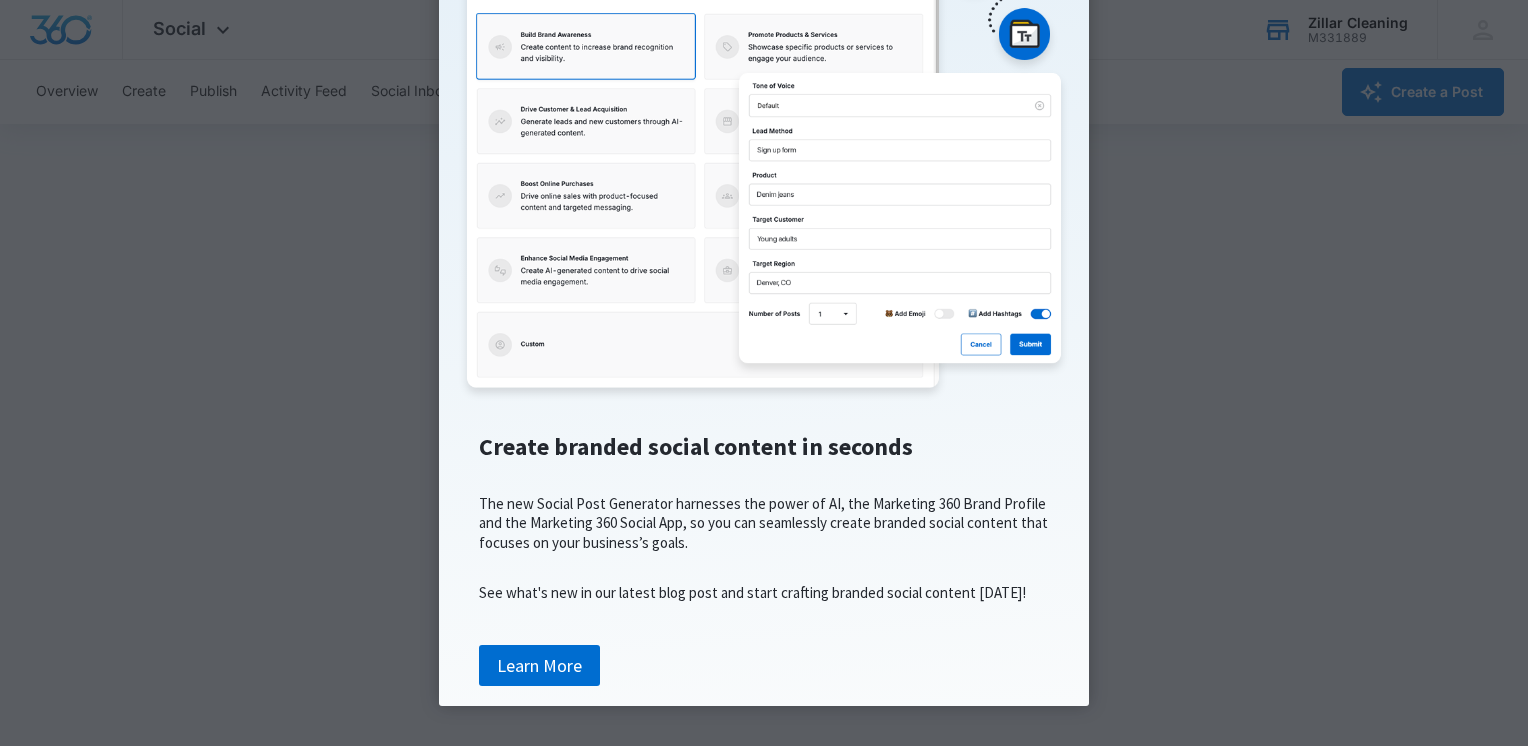click on "The new Social Post Generator harnesses the power of AI, the Marketing 360 Brand Profile and the Marketing 360 Social App, so you can seamlessly create branded social content that focuses on your business’s goals." at bounding box center [763, 523] 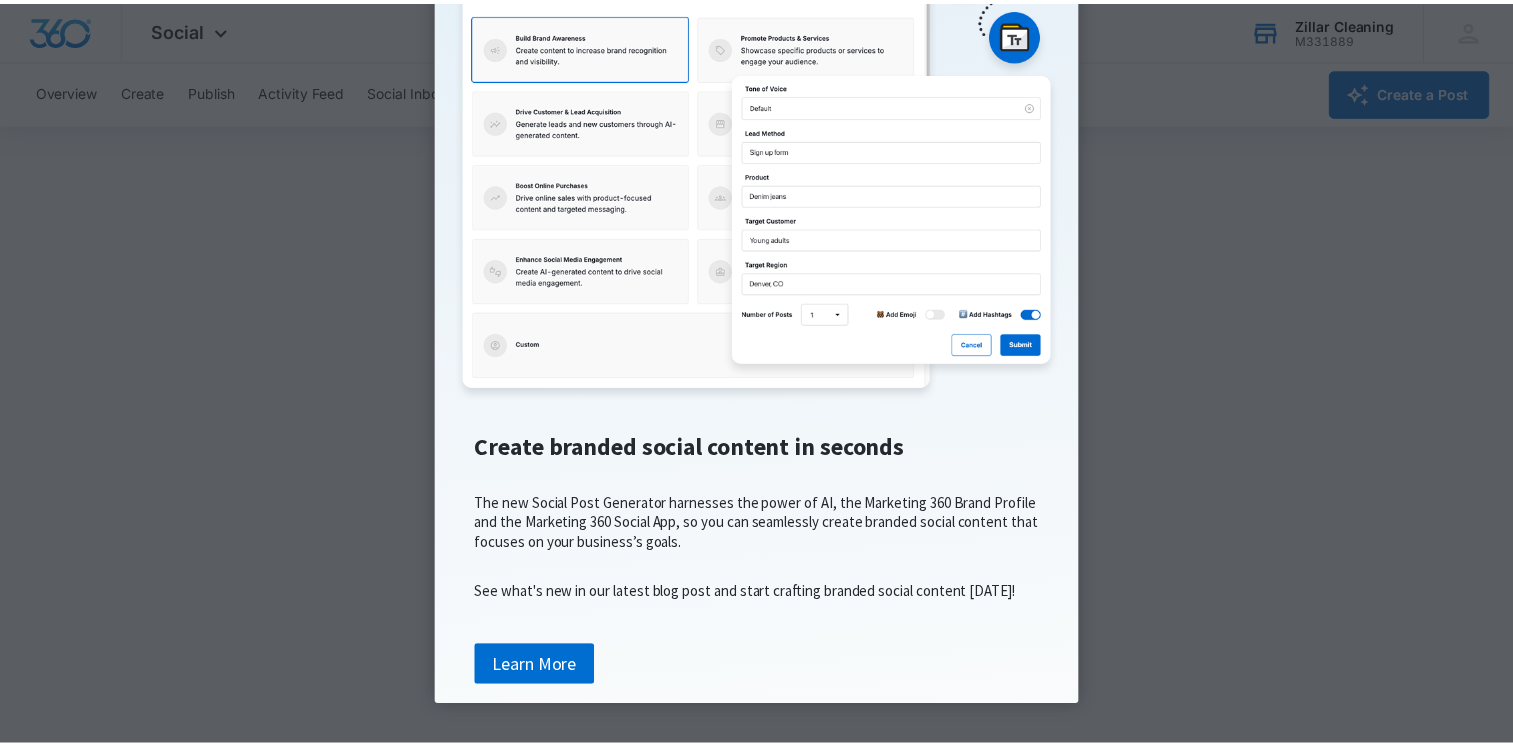 scroll, scrollTop: 0, scrollLeft: 0, axis: both 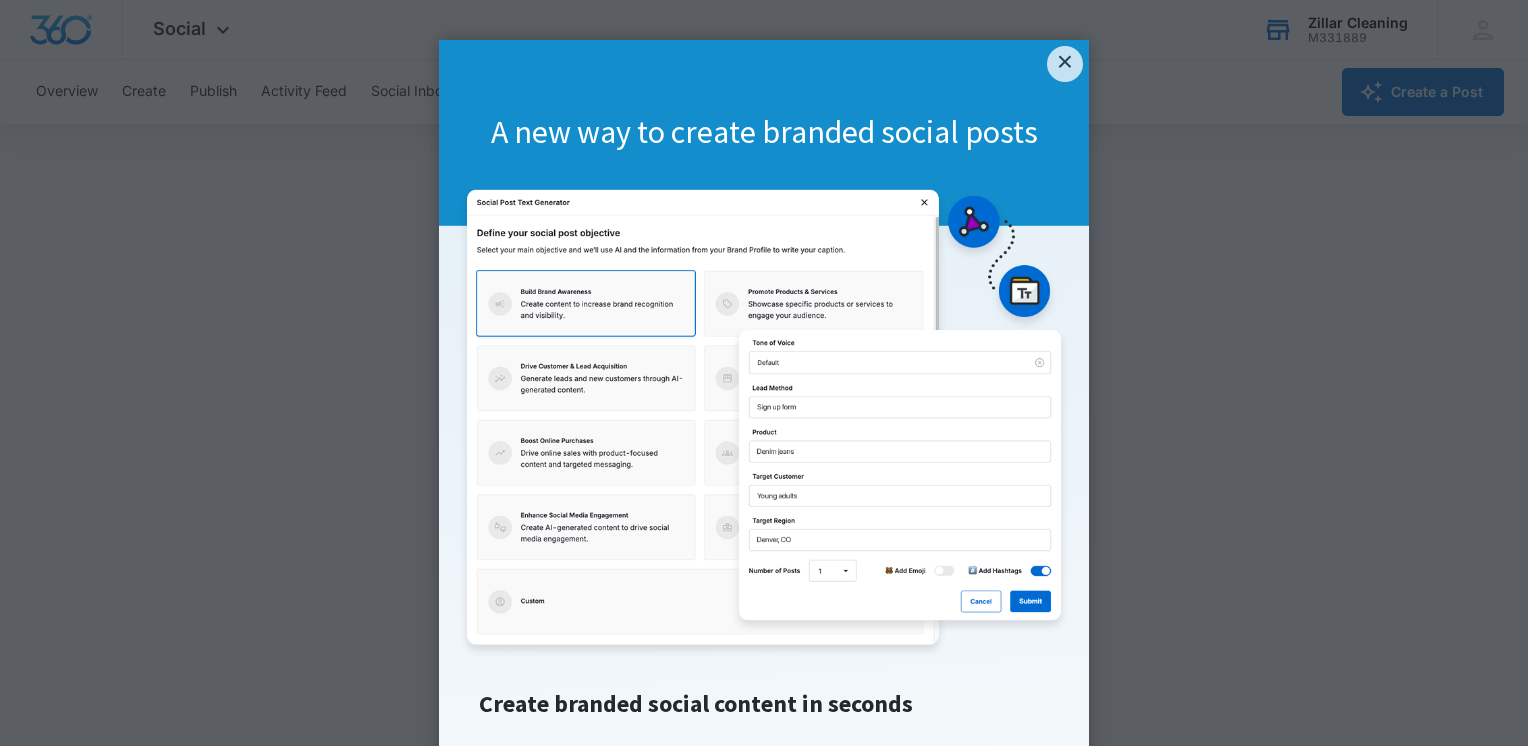click on "×" at bounding box center [1065, 64] 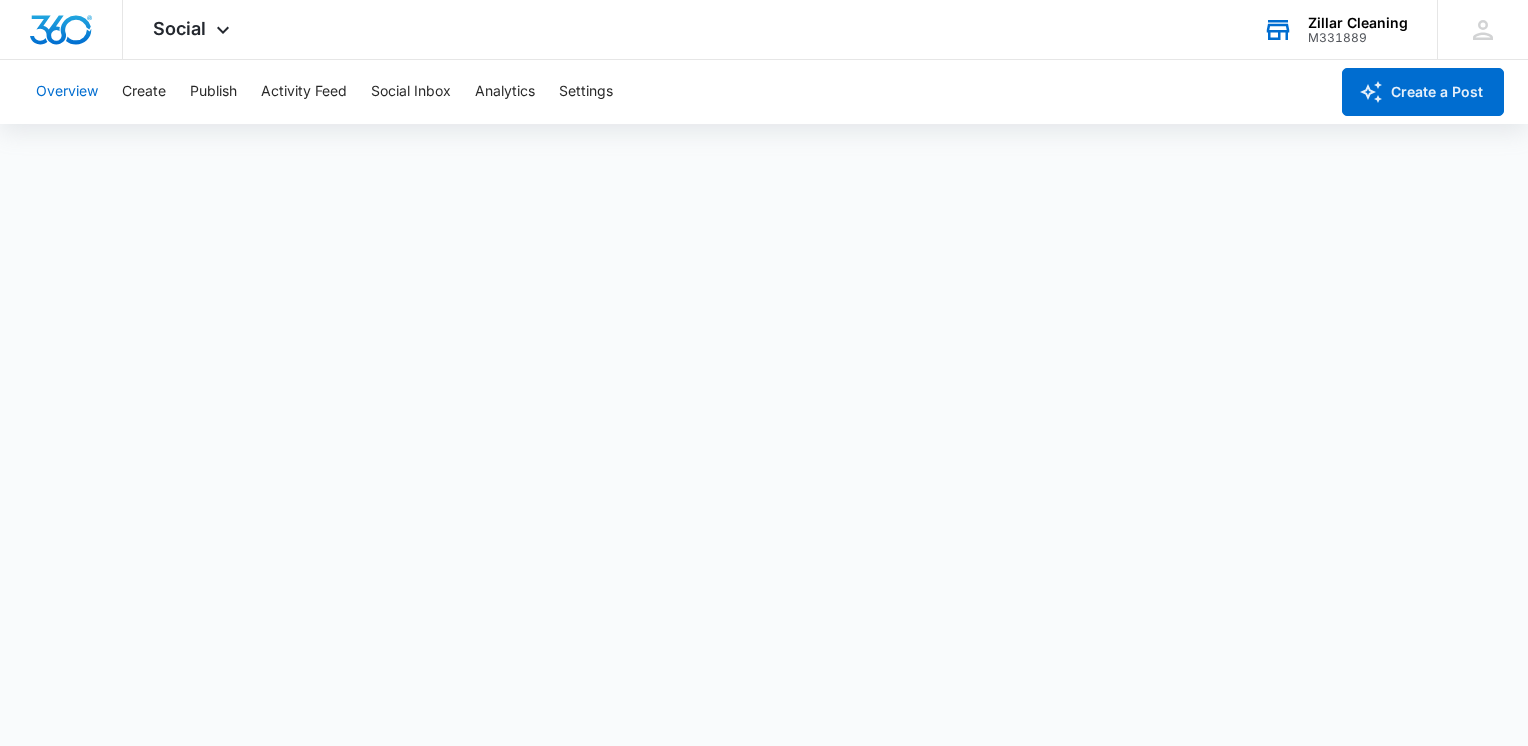 click on "Overview" at bounding box center (67, 92) 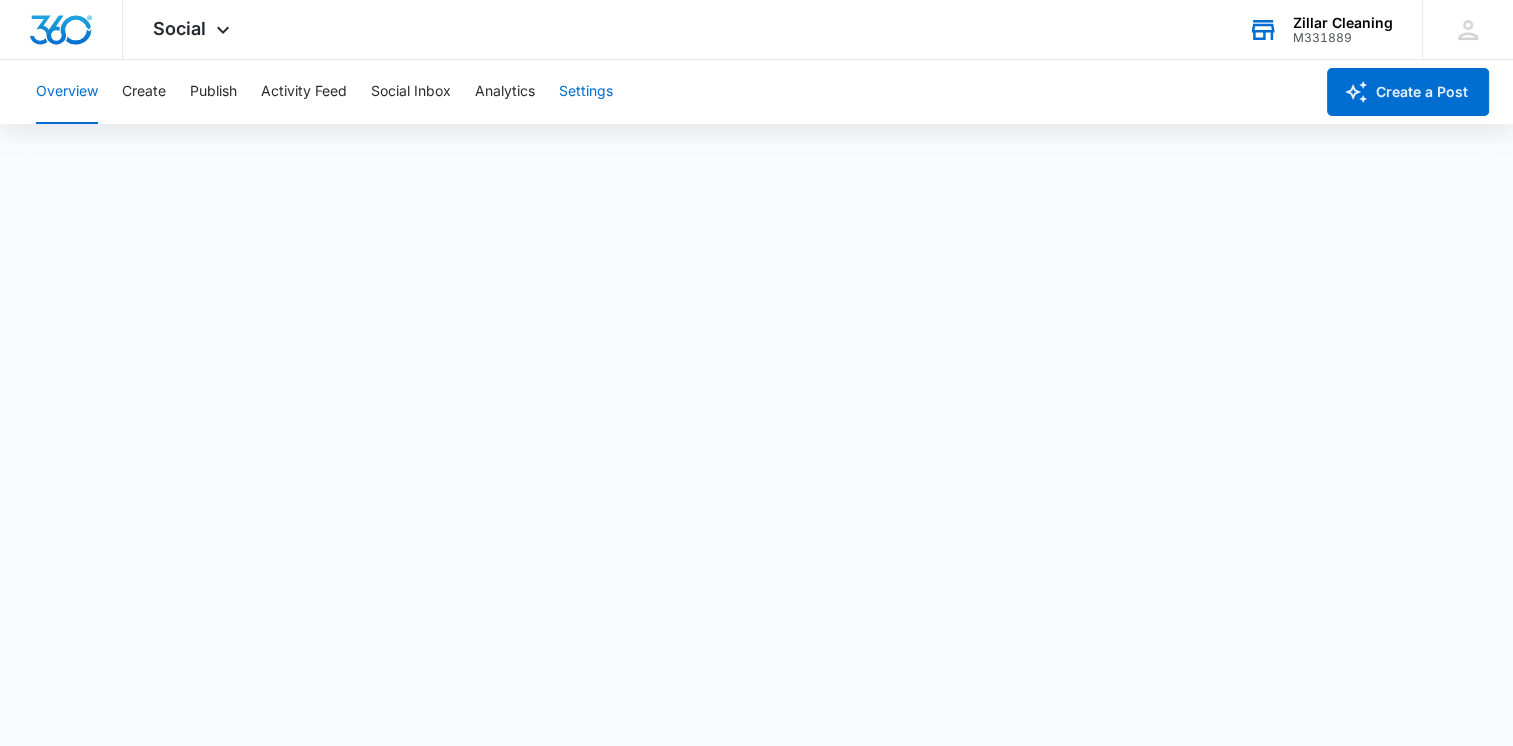 click on "Settings" at bounding box center (586, 92) 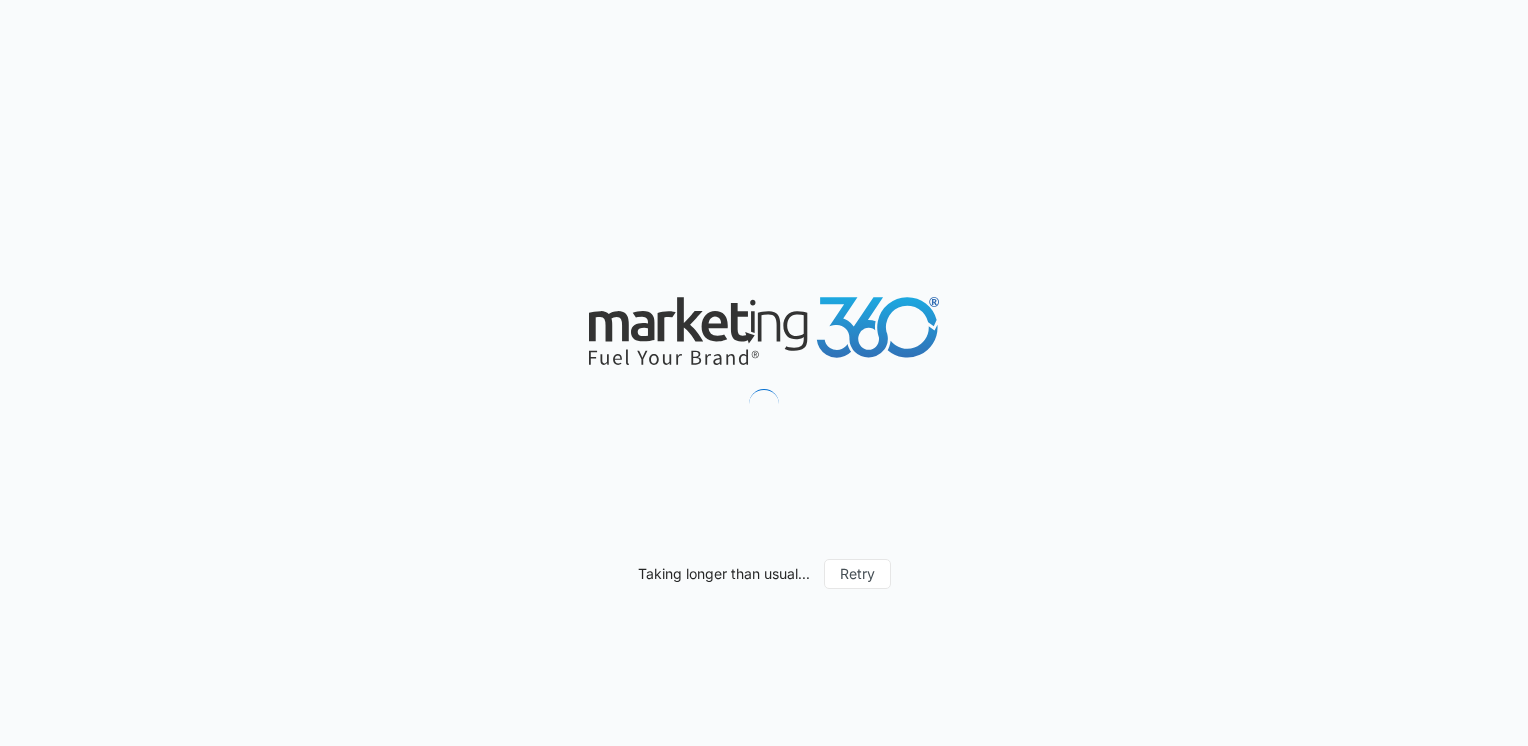scroll, scrollTop: 0, scrollLeft: 0, axis: both 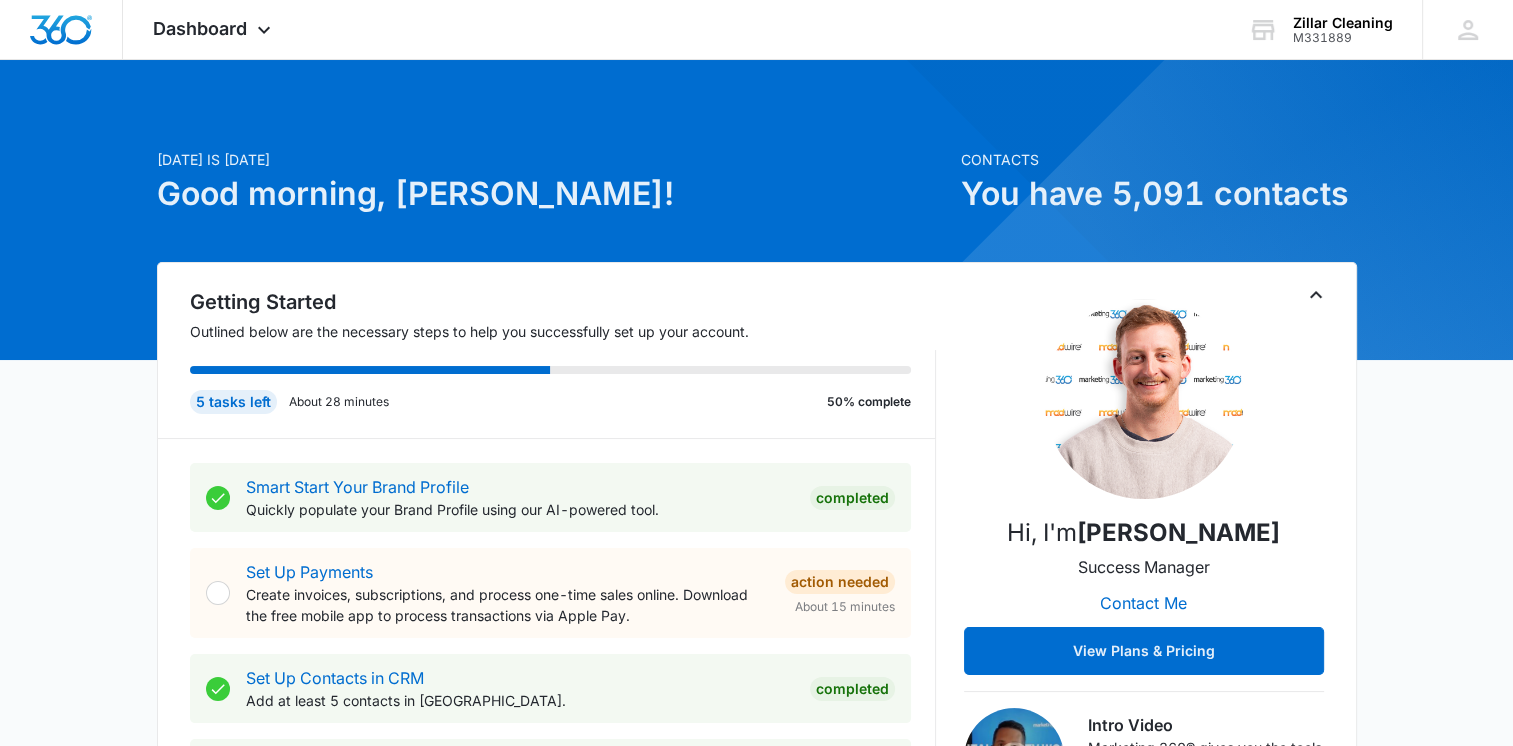 click on "Contacts" at bounding box center [1159, 159] 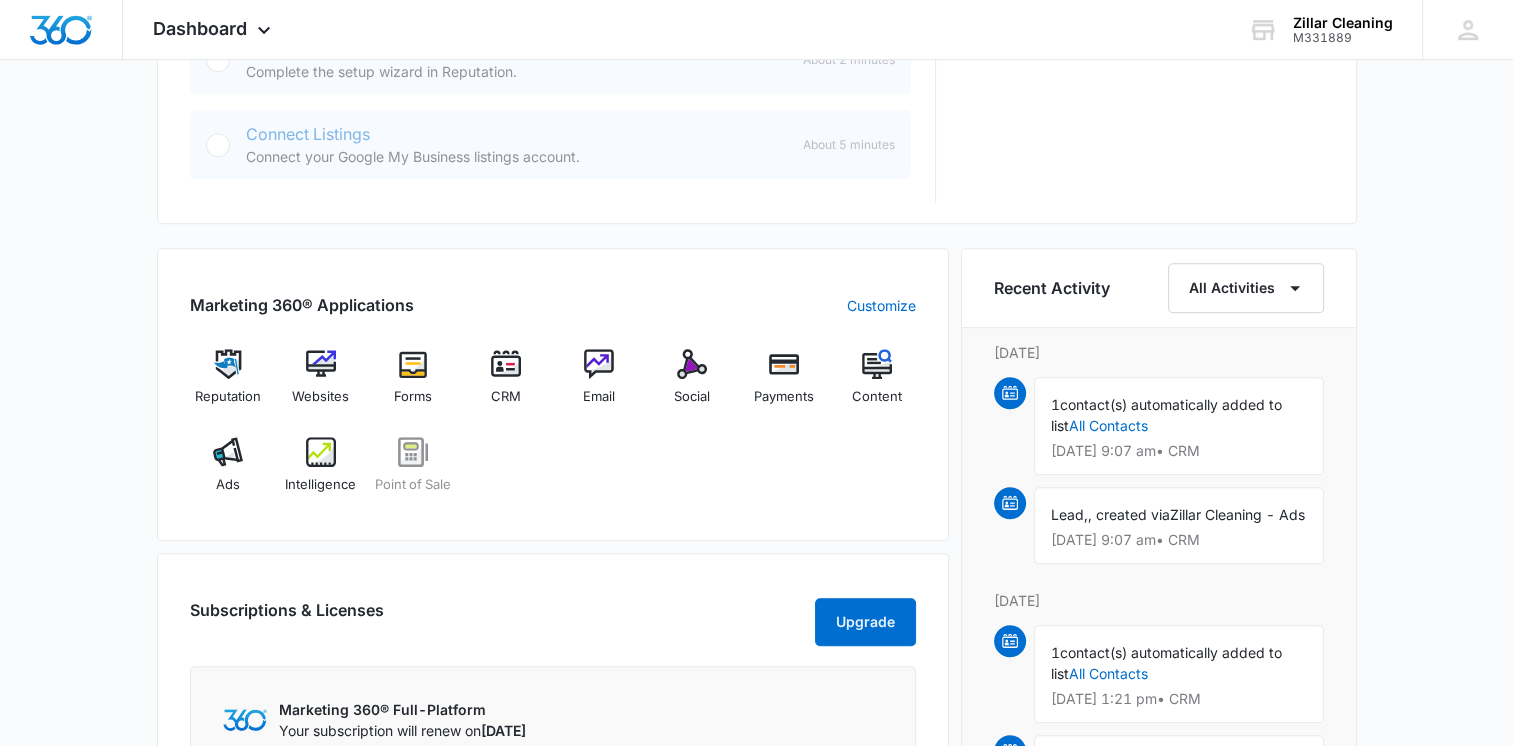 scroll, scrollTop: 1052, scrollLeft: 0, axis: vertical 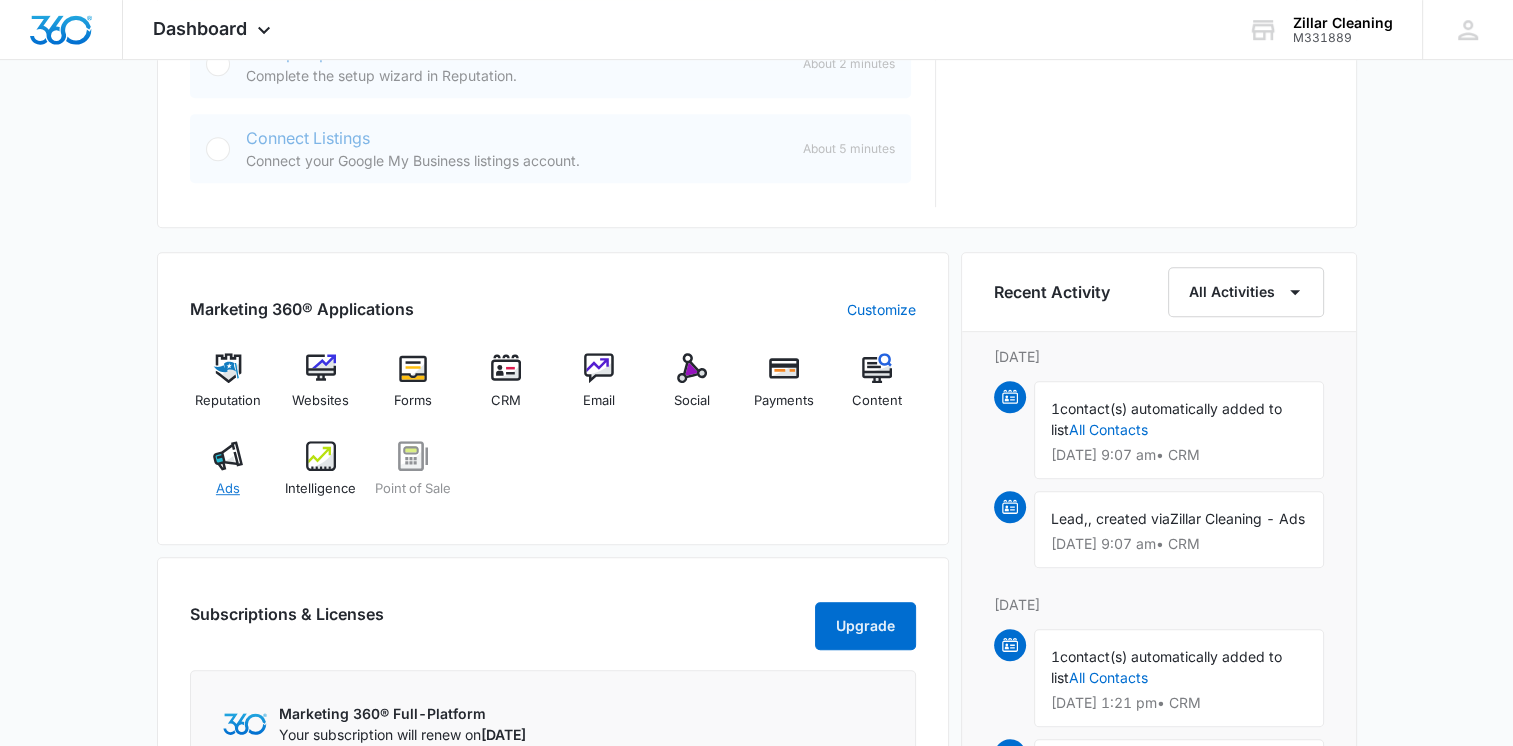 click on "Ads" at bounding box center [228, 477] 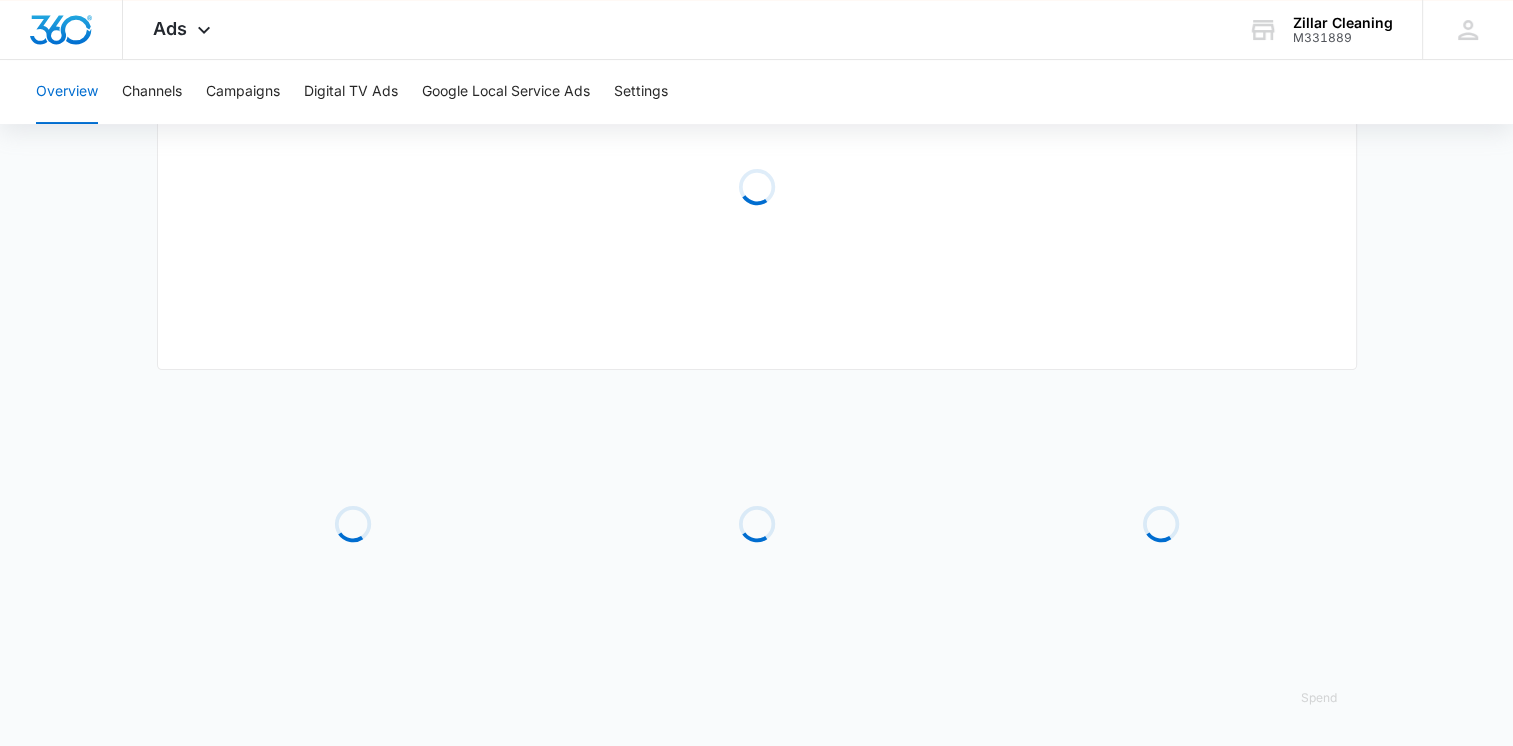 scroll, scrollTop: 0, scrollLeft: 0, axis: both 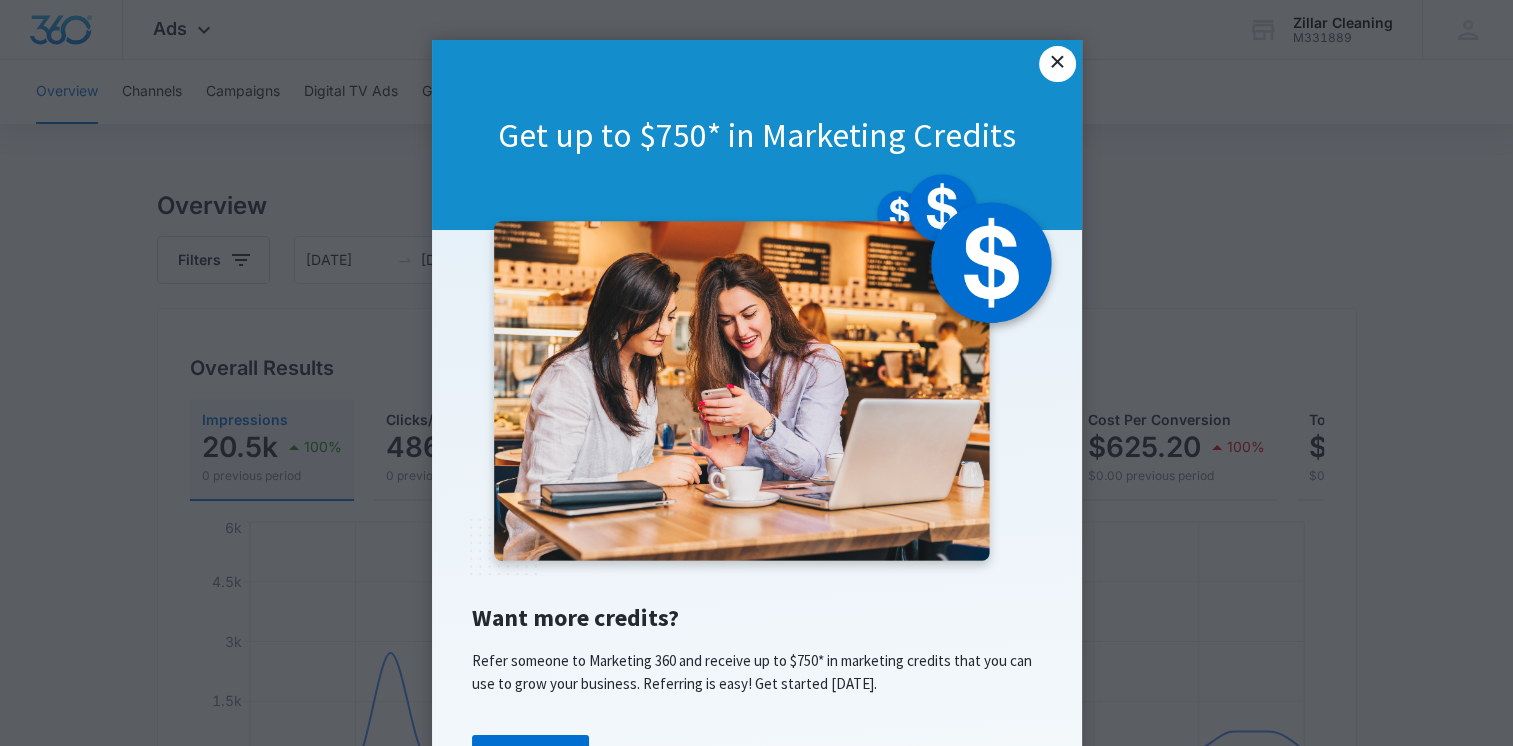 click on "×" at bounding box center [1057, 64] 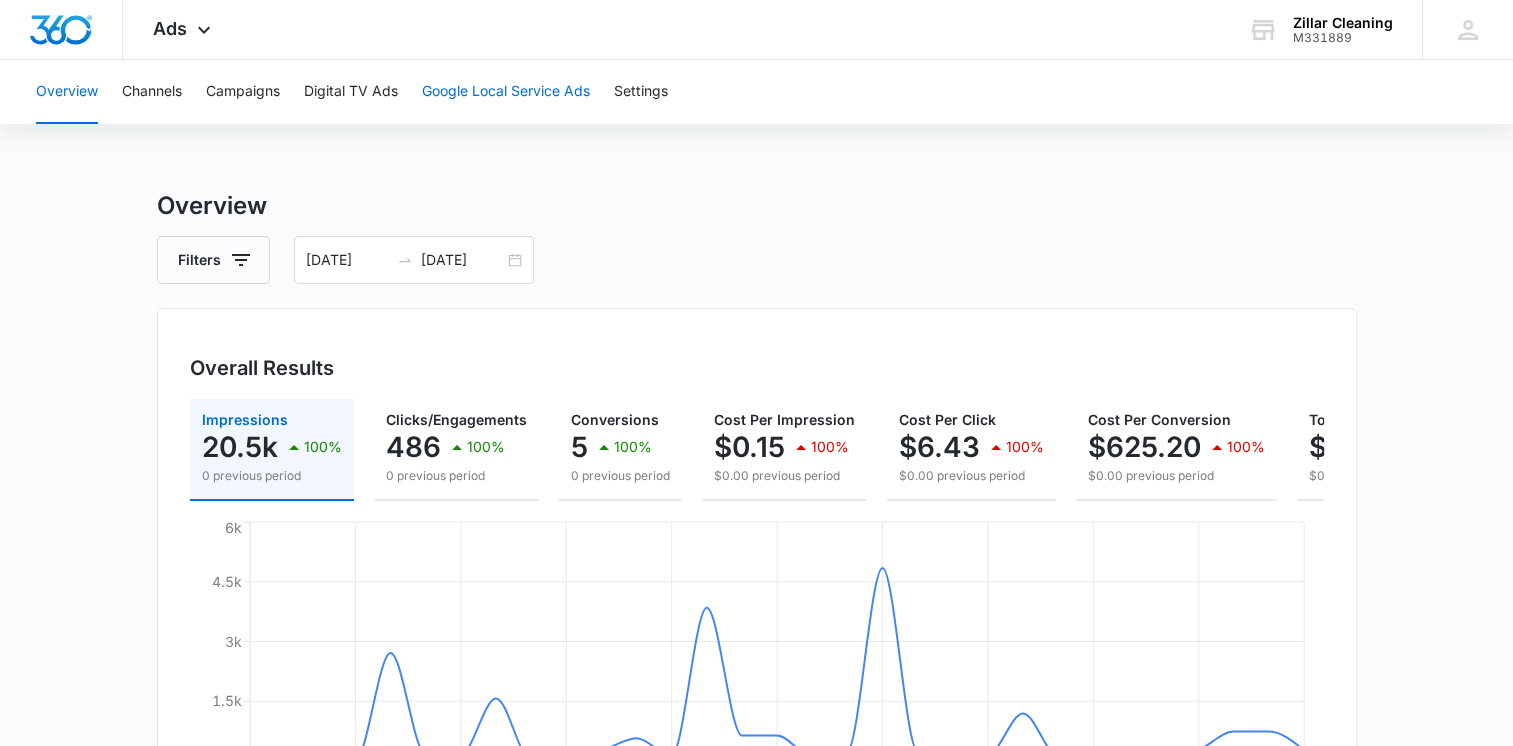 click on "Google Local Service Ads" at bounding box center (506, 92) 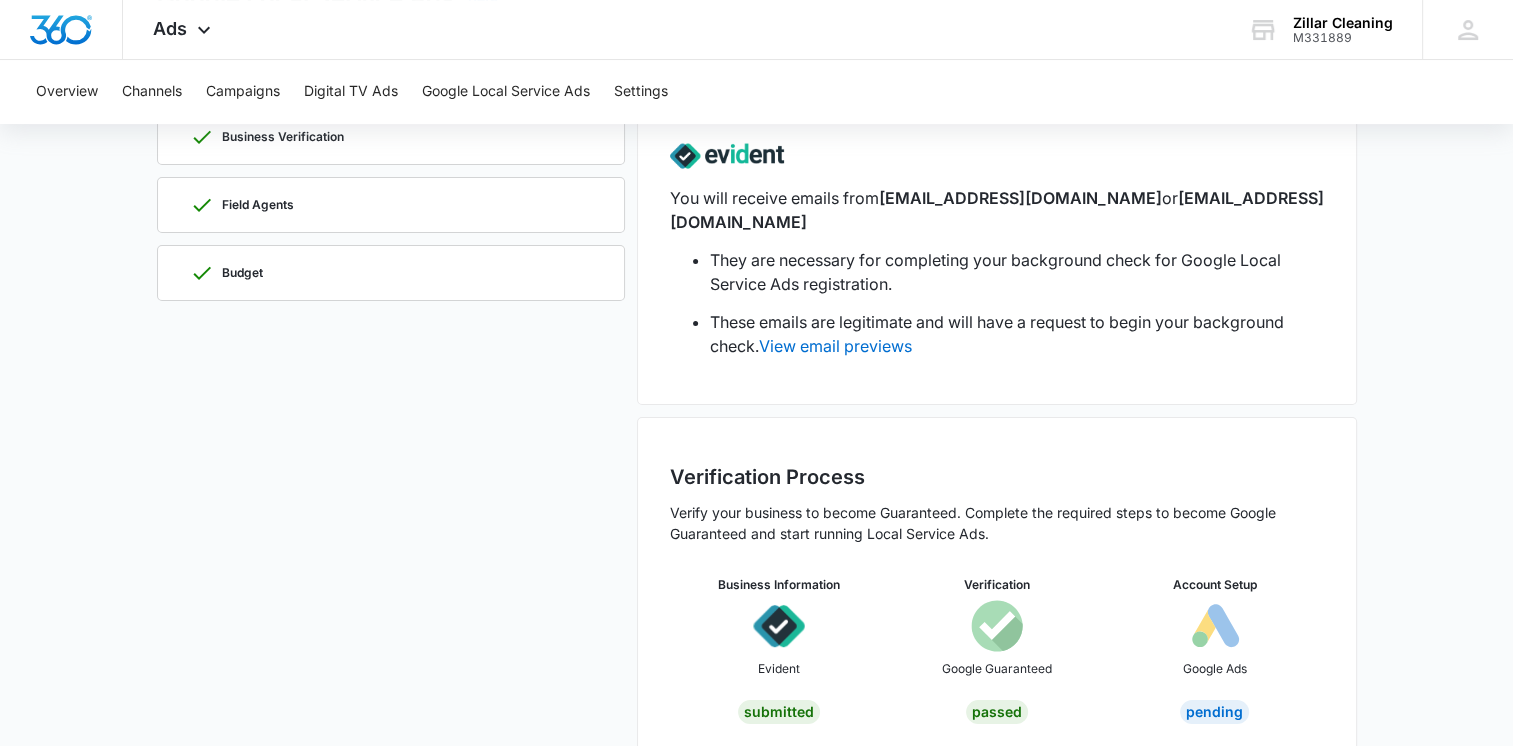 scroll, scrollTop: 217, scrollLeft: 0, axis: vertical 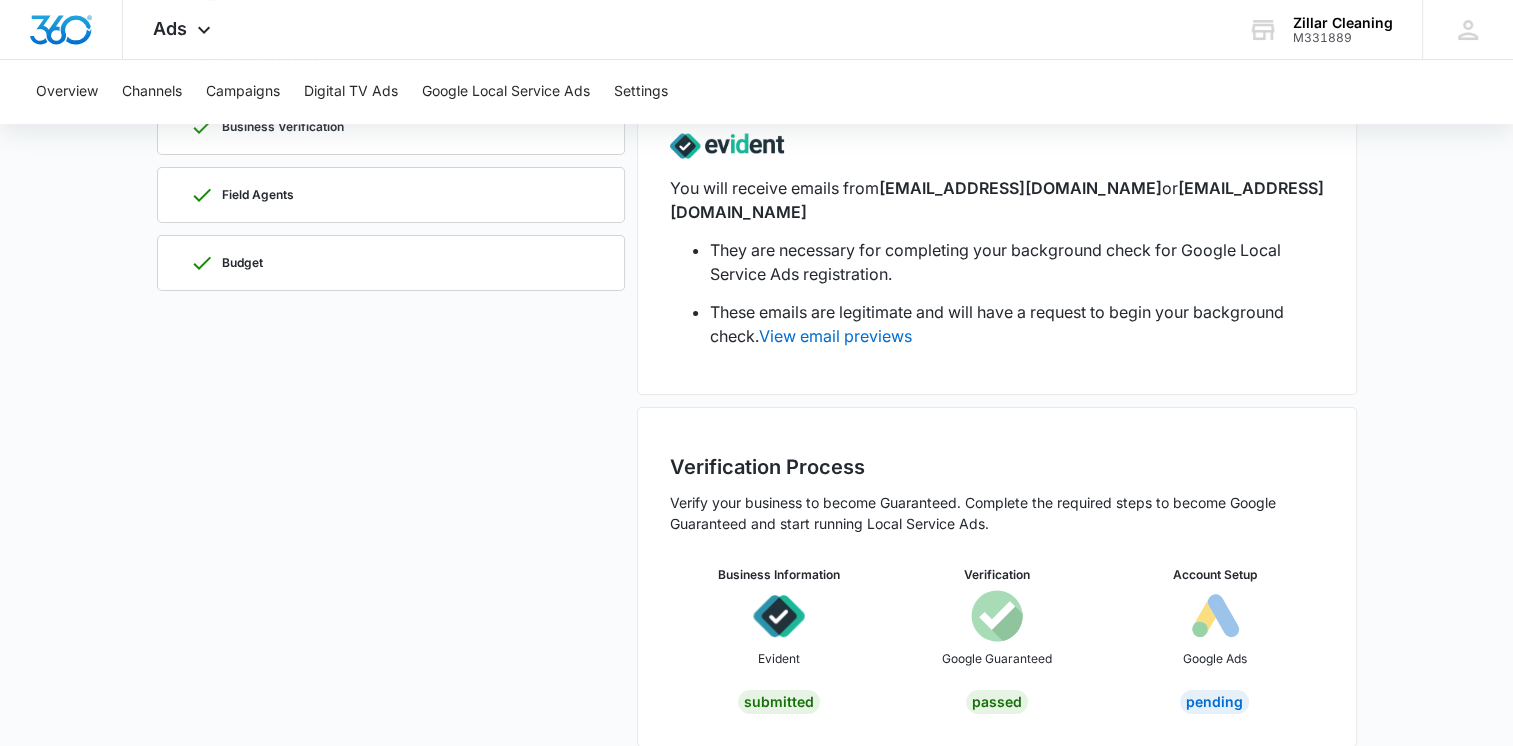 click on "Pending" at bounding box center (1214, 702) 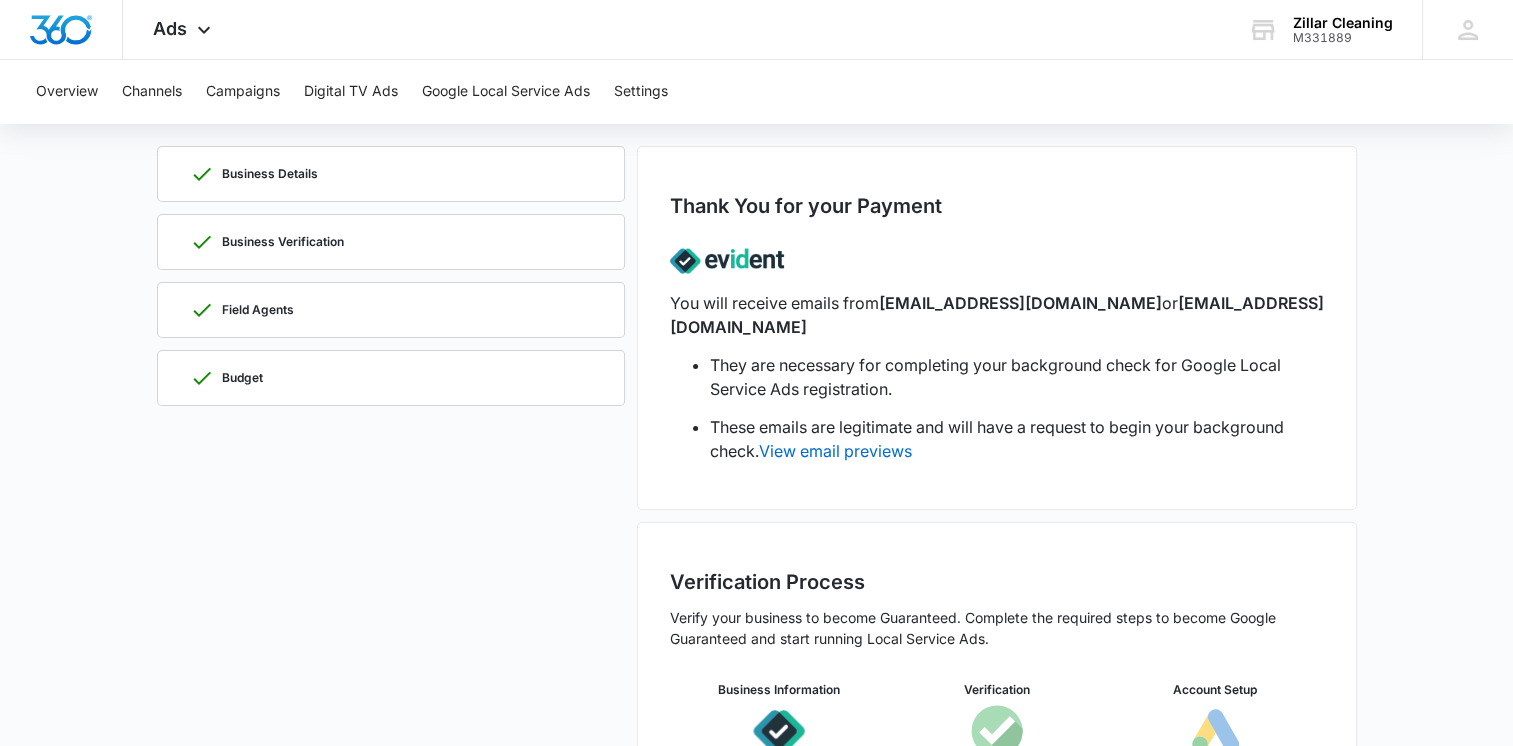 scroll, scrollTop: 0, scrollLeft: 0, axis: both 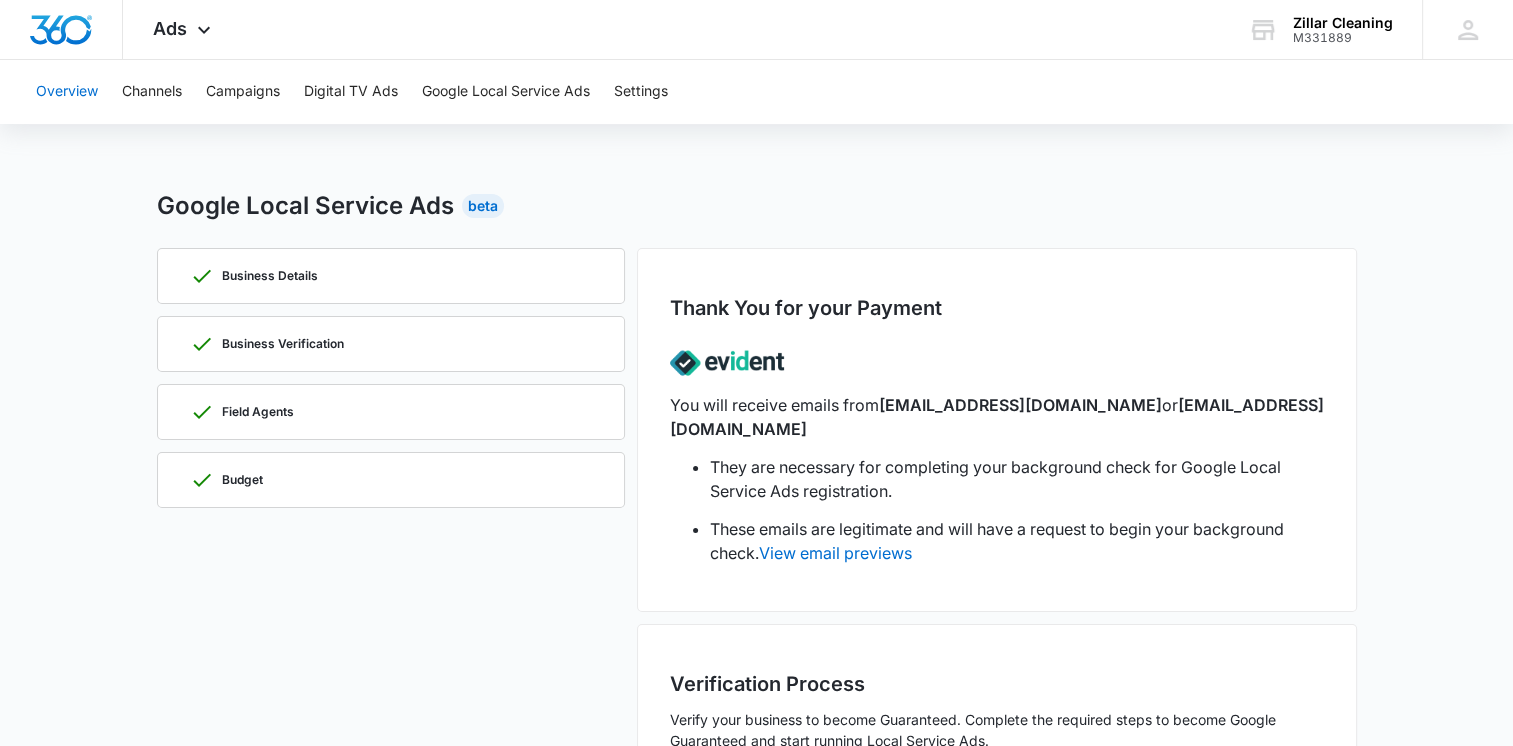 click on "Overview" at bounding box center (67, 92) 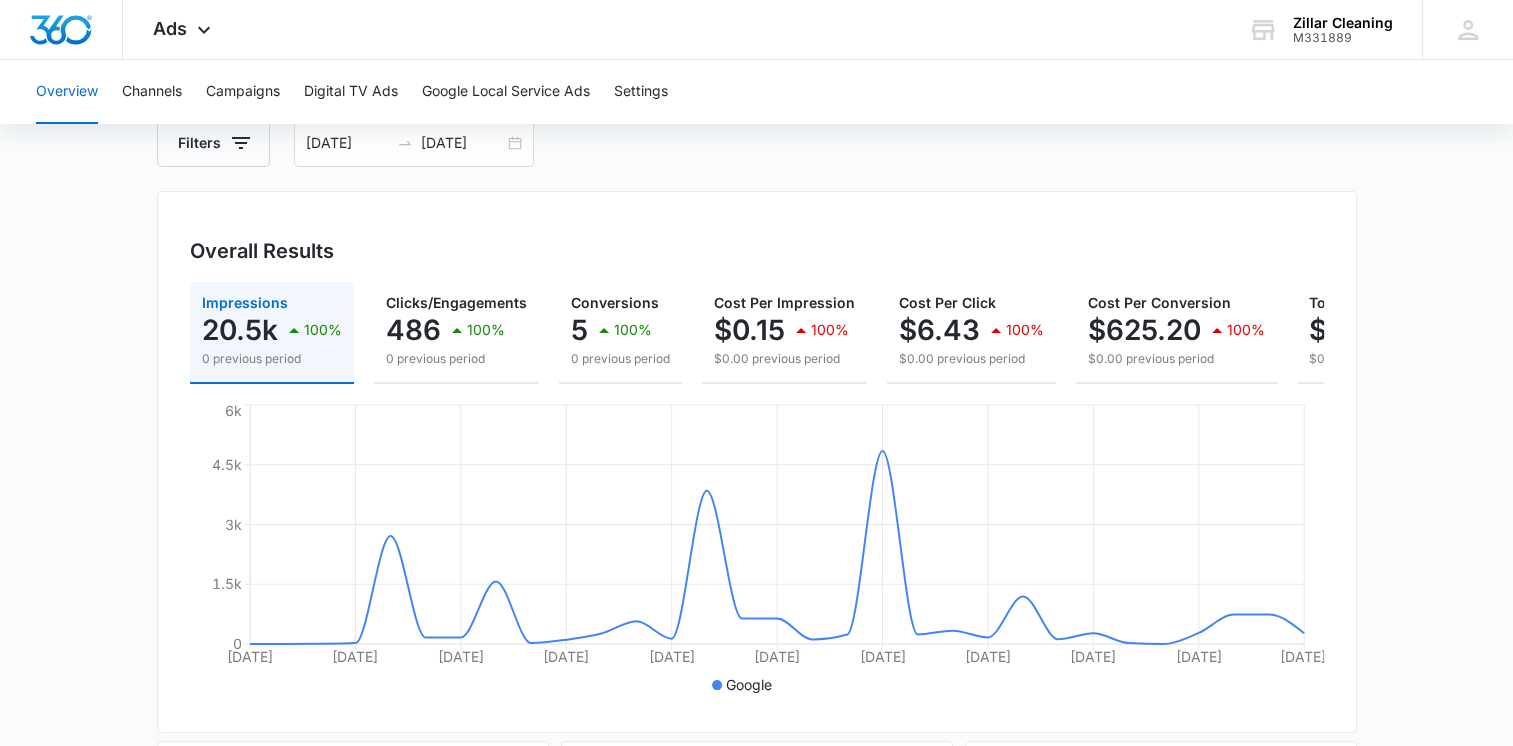 scroll, scrollTop: 116, scrollLeft: 0, axis: vertical 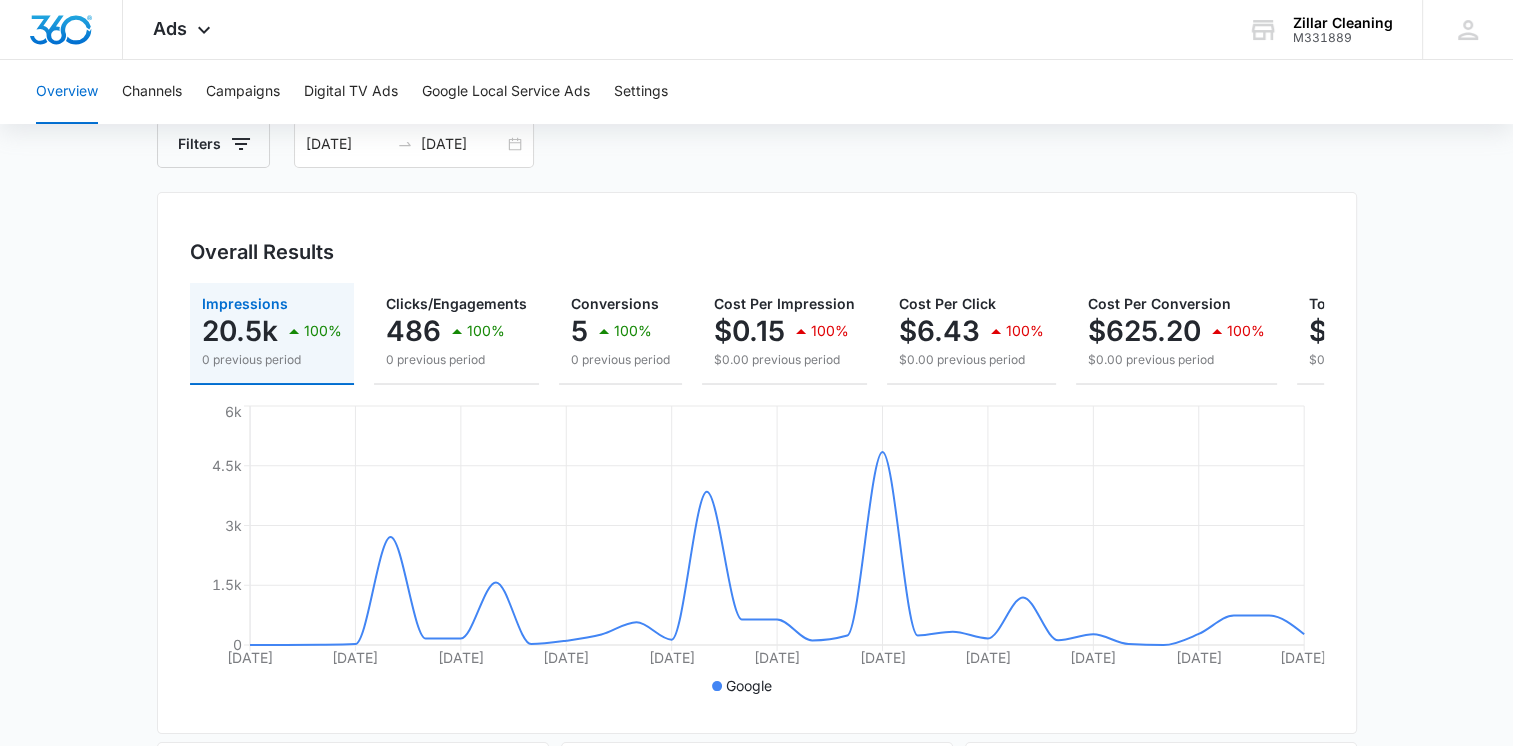 click on "Overview Filters 06/11/2025 07/11/2025 Overall Results Impressions 20.5k 100%  0 previous period Clicks/Engagements 486 100%  0 previous period Conversions 5 100%  0 previous period Cost Per Impression $0.15 100%  $0.00 previous period Cost Per Click $6.43 100%  $0.00 previous period Cost Per Conversion $625.20 100%  $0.00 previous period Total Spend $3,126.00 100%  $0.00 previous period Jun 11 Jun 14 Jun 17 Jun 20 Jun 23 Jun 26 Jun 29 Jul 2 Jul 5 Jul 8 Jul 11 0 1.5k 3k 4.5k 6k Google Overall Visibility Jun. 11 - Jul. 11, 2025 Impressions 20,496 100%  from 0 Jun 21, 2025 Jul 11, 2025 0 3k 6k Jun. 11 - Jul. 11, 2025 May. 10 - Jun. 10, 2025 Market Share (Search channels only) 0% 0%  from 0% Cost Per Impression $0.15 100%  from $0.00 Overall Conversions Jun. 11 - Jul. 11, 2025 Conversions 5 100%  from 0 Jun 21, 2025 Jul 11, 2025 0 0.5 1 Jun. 11 - Jul. 11, 2025 May. 10 - Jun. 10, 2025 Conversion Rate 1% 100%  from 0% Cost Per Conversion $625.20 100%  from $0.00 Overall Engagement Jun. 11 - Jul. 11, 2025 486 100%" at bounding box center [756, 790] 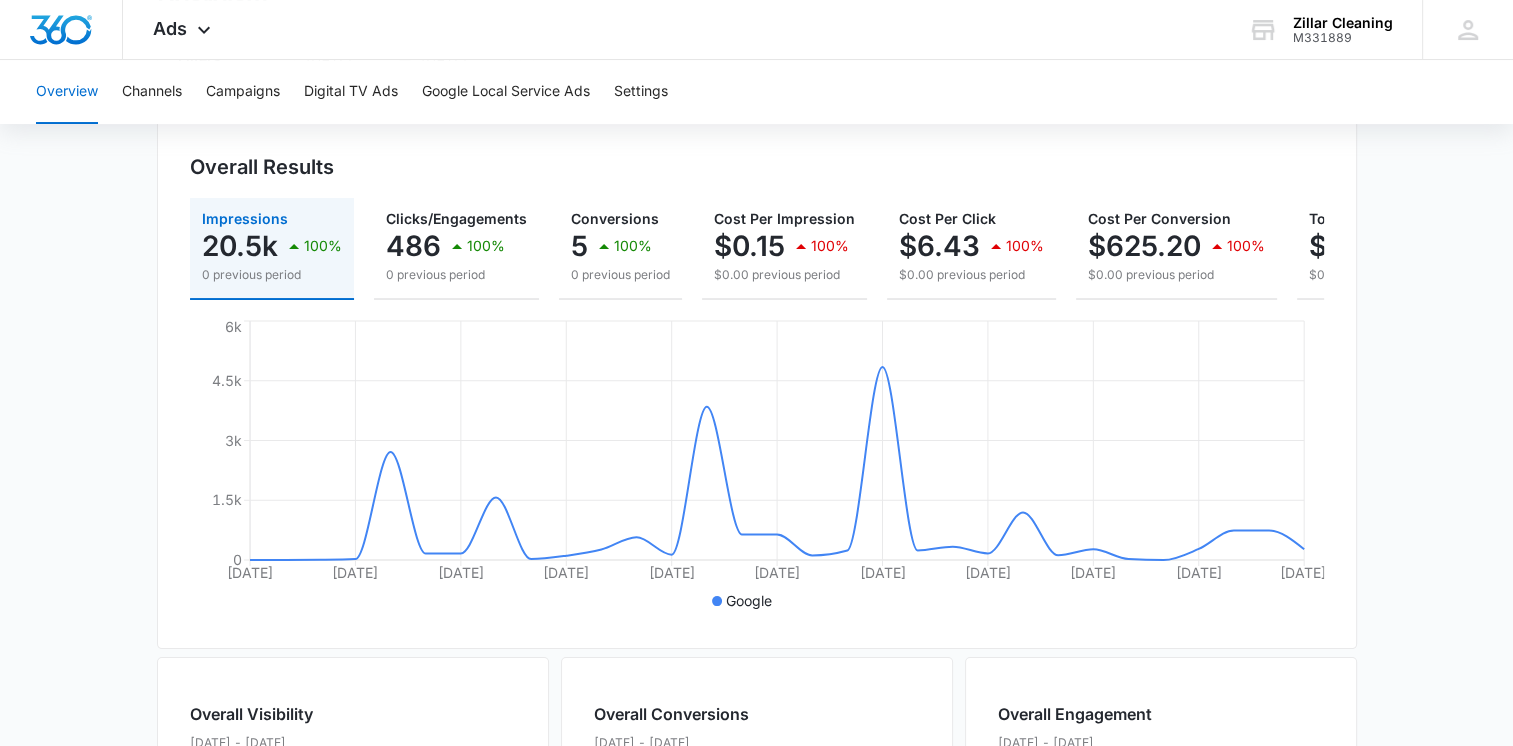 scroll, scrollTop: 212, scrollLeft: 0, axis: vertical 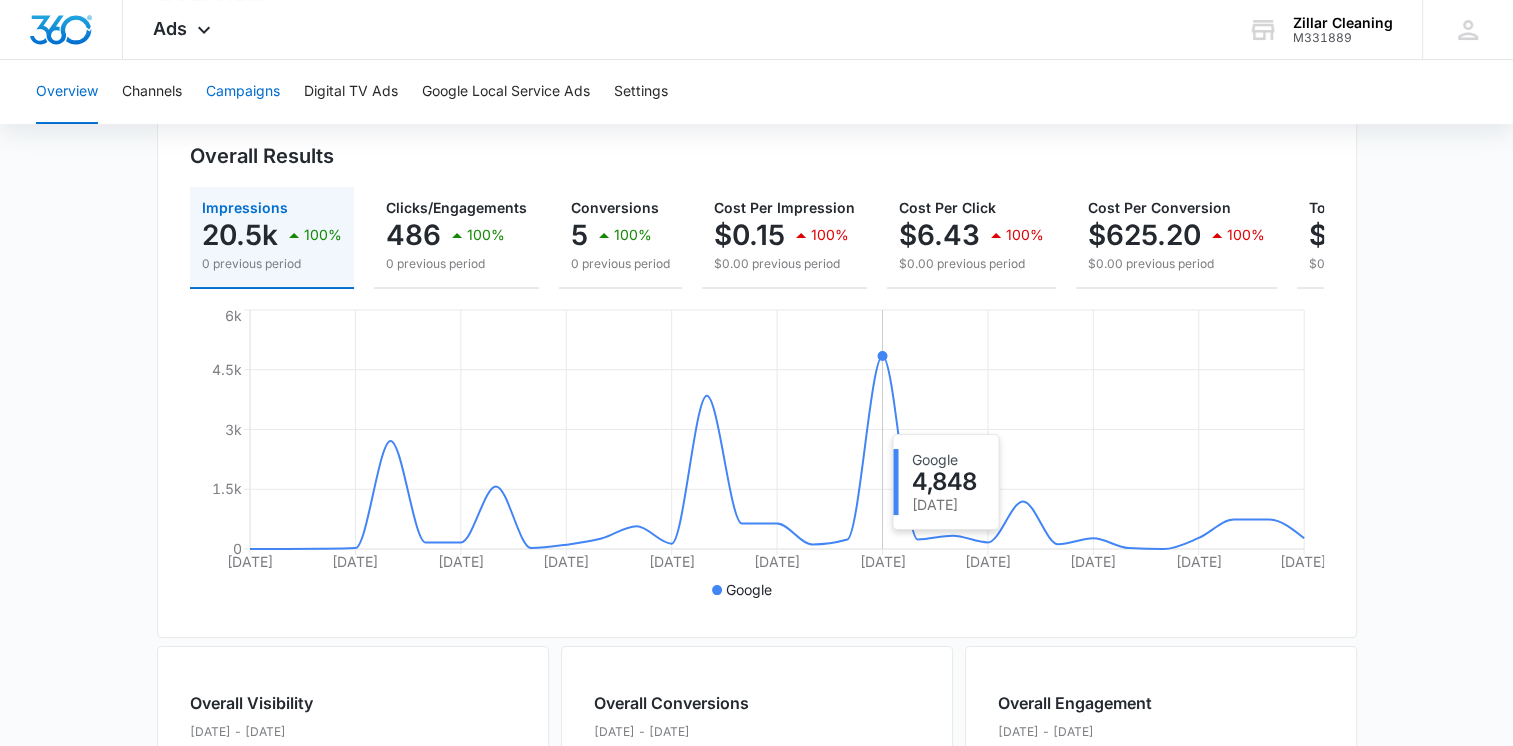 click on "Campaigns" at bounding box center (243, 92) 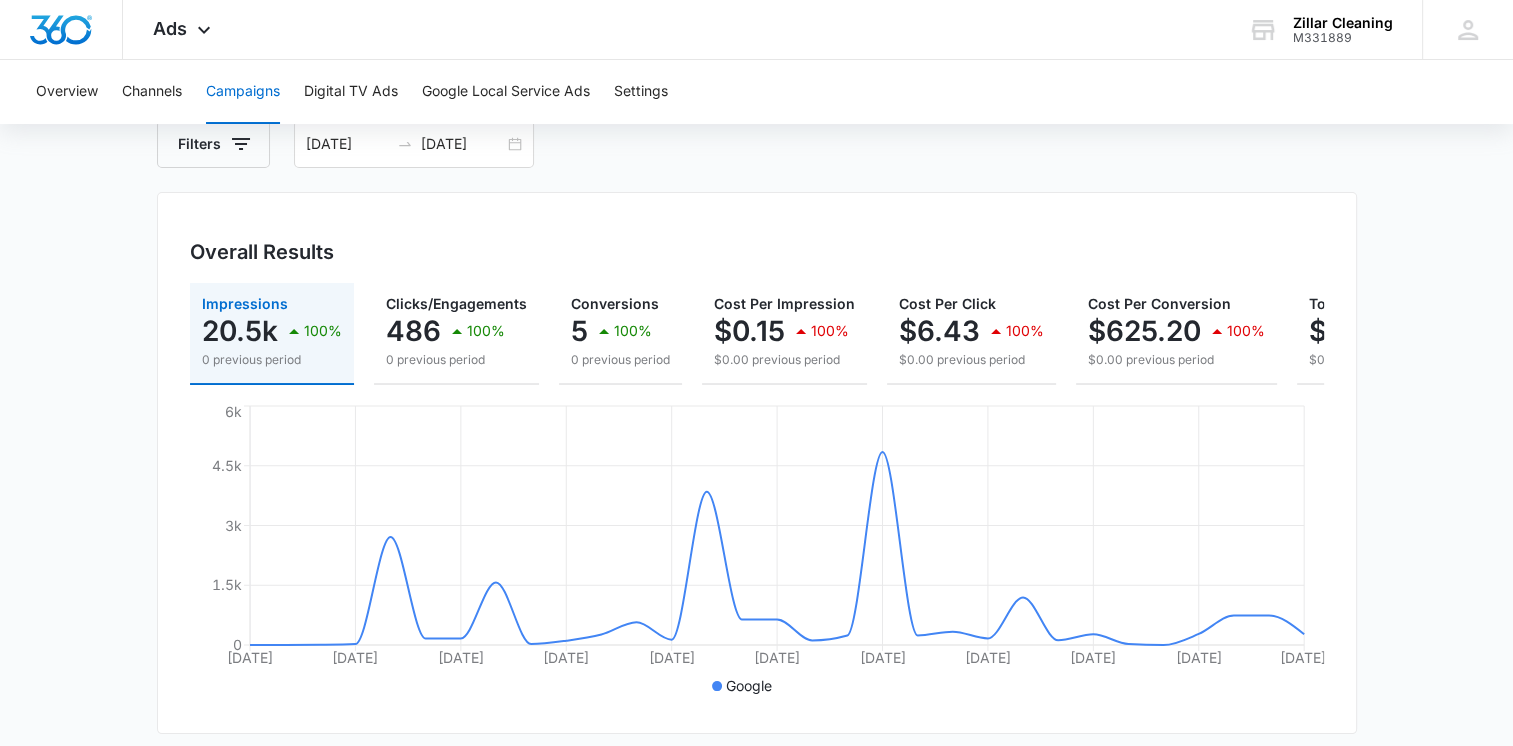 scroll, scrollTop: 117, scrollLeft: 0, axis: vertical 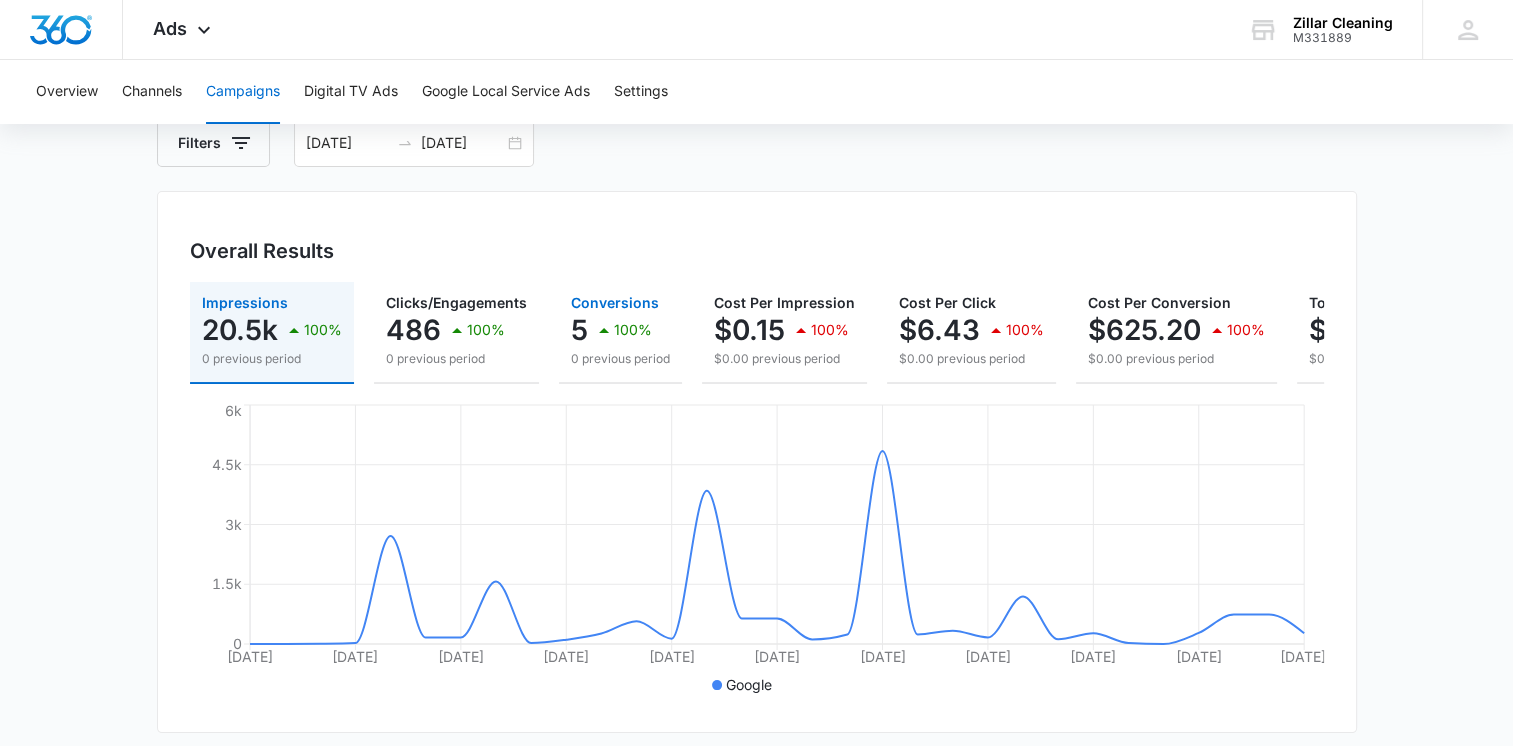 click on "5" at bounding box center (579, 330) 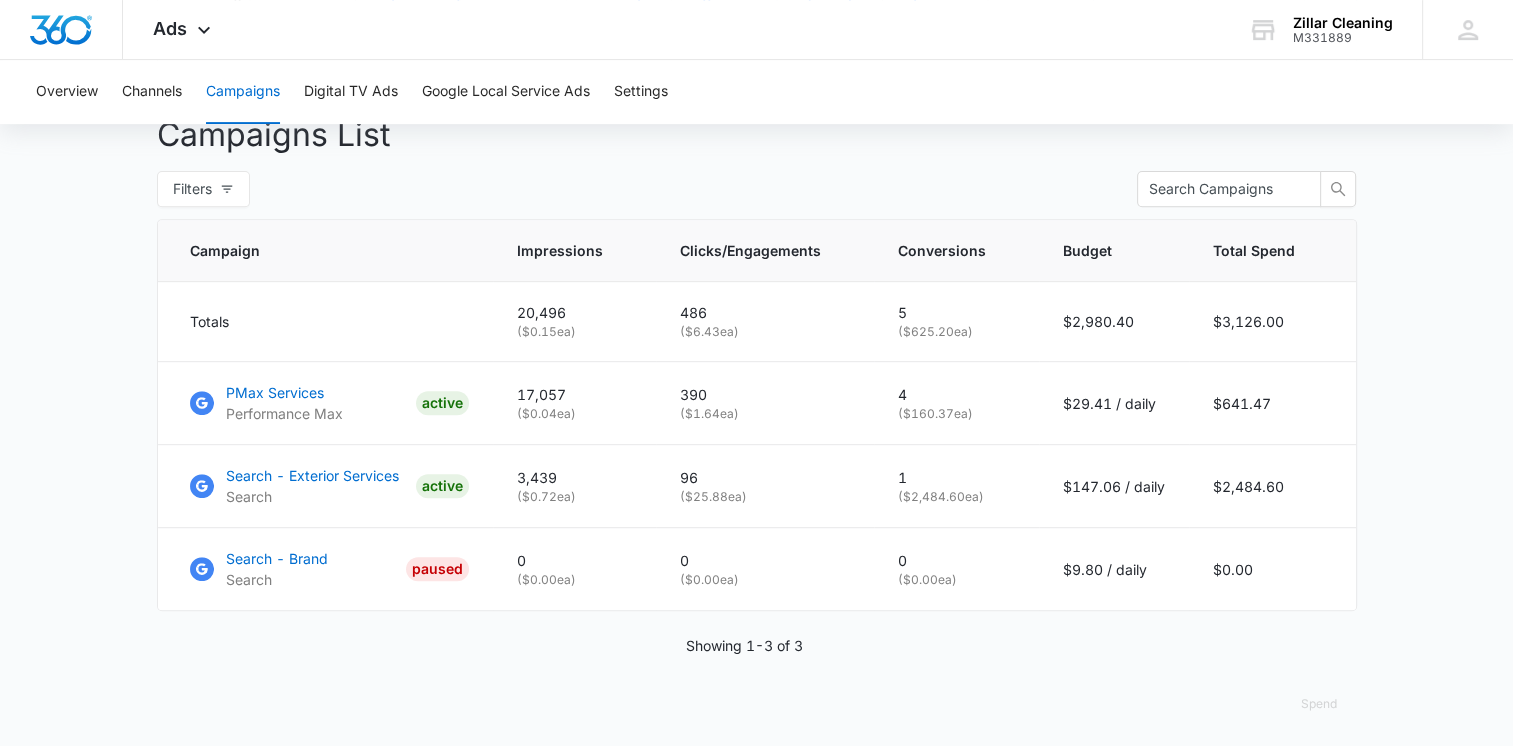 scroll, scrollTop: 761, scrollLeft: 0, axis: vertical 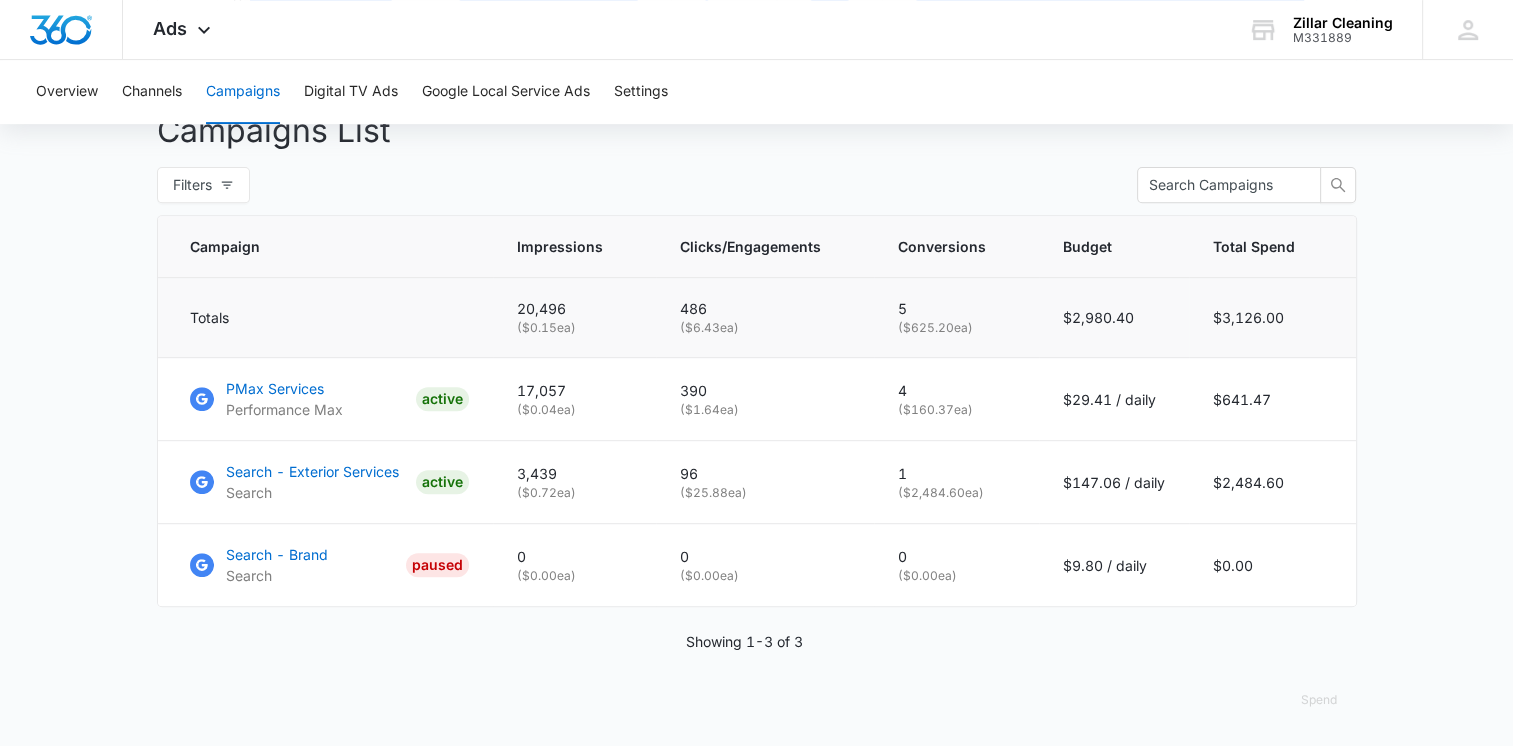 click on "$3,126.00" at bounding box center [1272, 318] 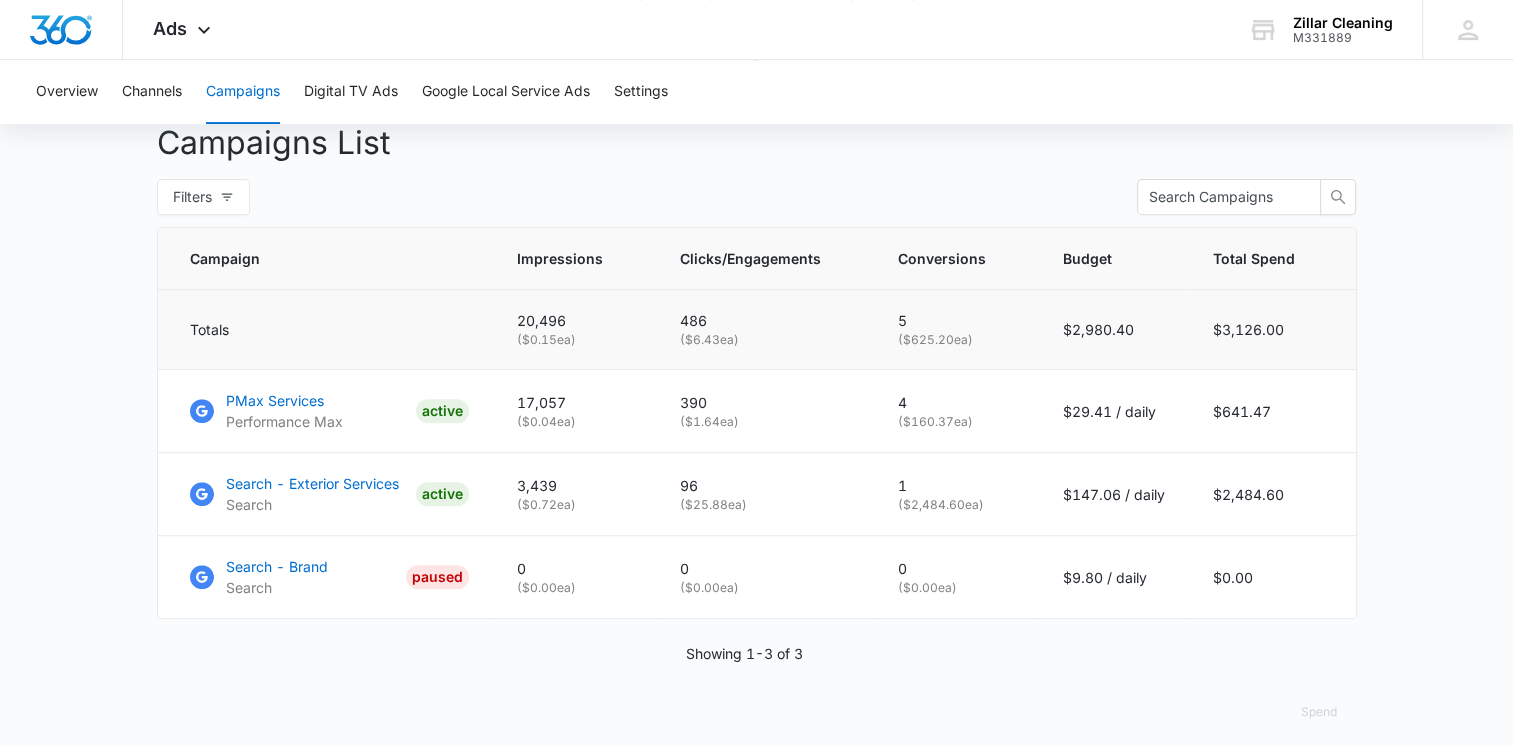 scroll, scrollTop: 748, scrollLeft: 0, axis: vertical 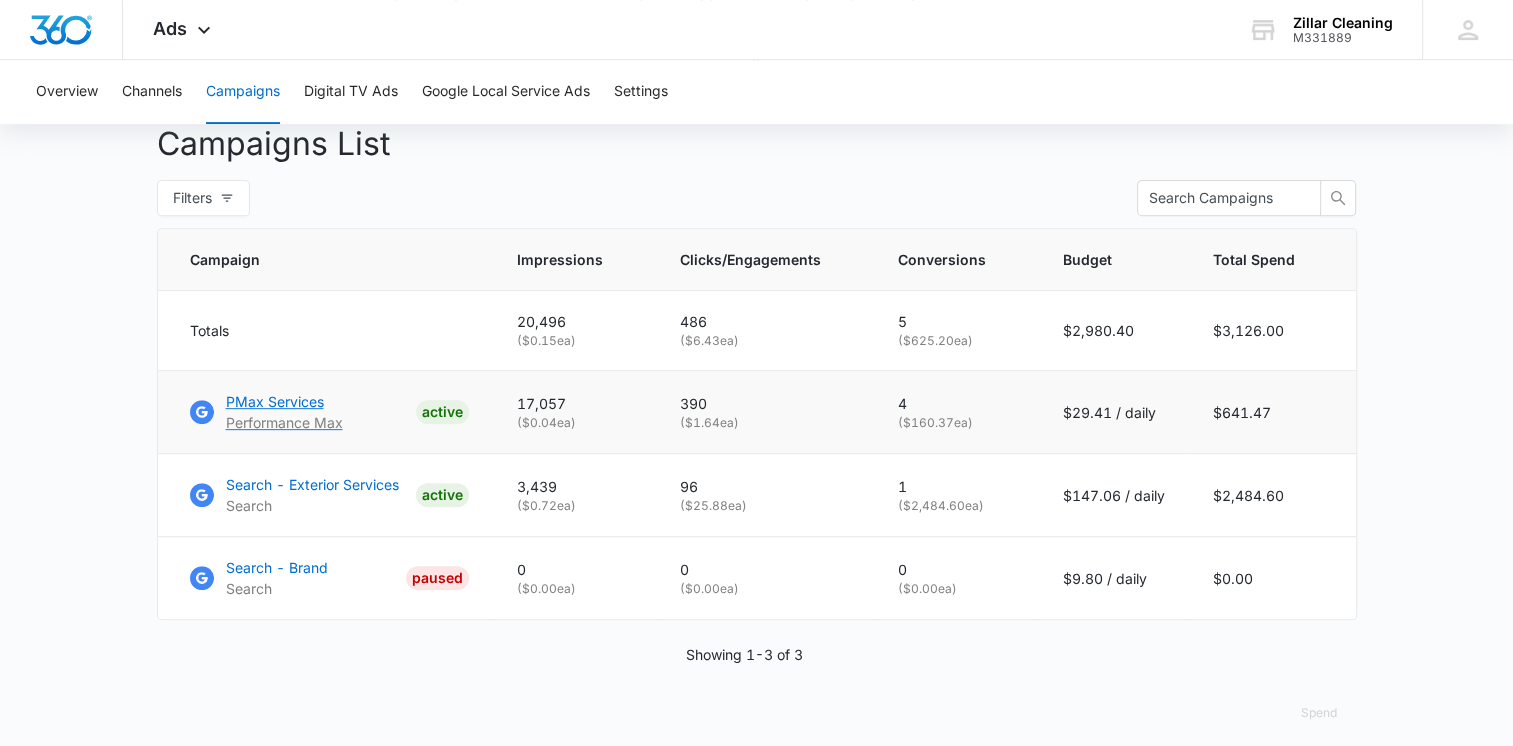 click on "PMax Services" at bounding box center [284, 401] 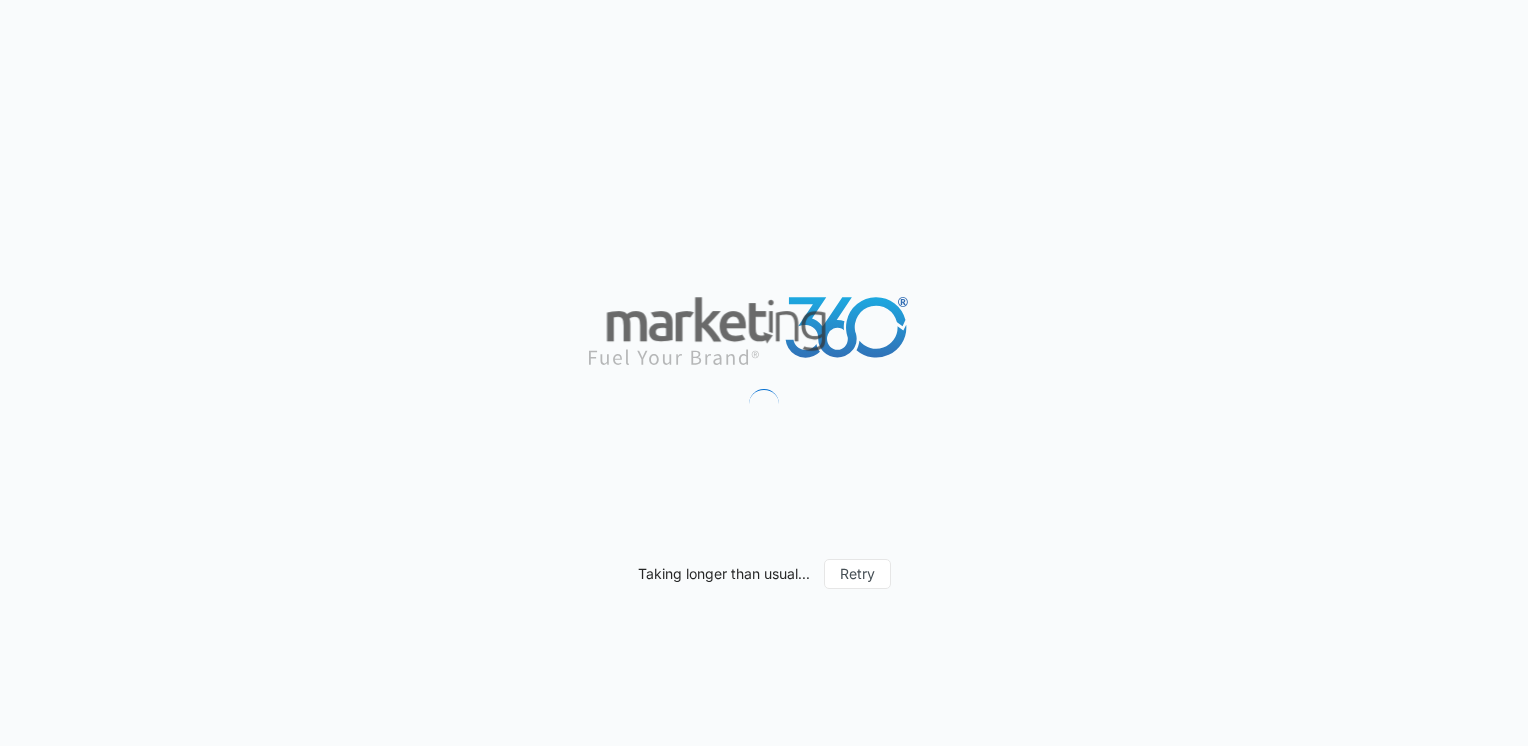 scroll, scrollTop: 0, scrollLeft: 0, axis: both 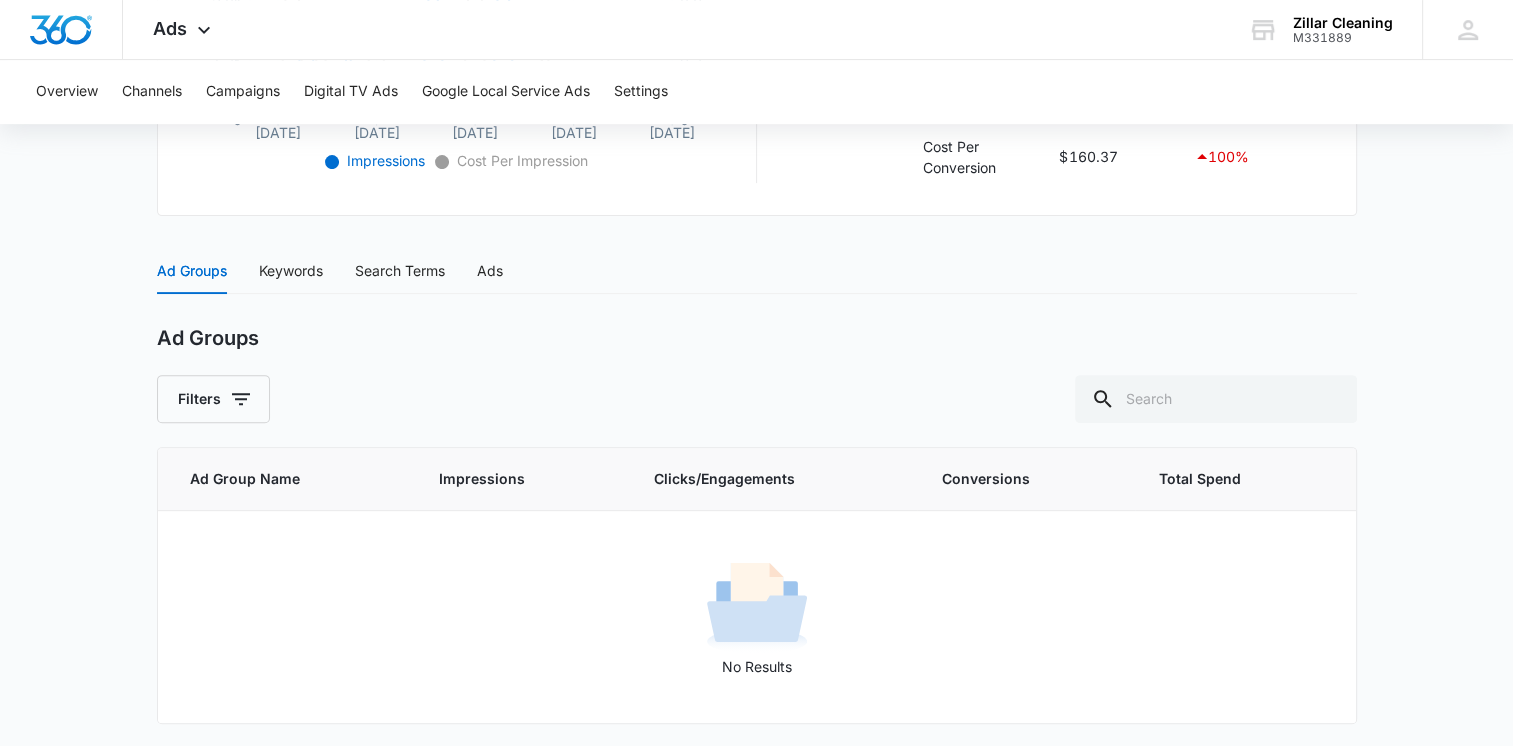 click on "PMax Services    |     Performance Max Active $29.41   daily ,   $641.47 Spent Overview [DATE] [DATE] Comparative Chart Impressions Cost Per Impression [DATE] Jun [DATE] [DATE] [DATE] 0 1.5k 3.0k 4.5k 6.0k 0 0.3 0.6 0.9 1.2   Impressions   Cost Per Impression Metrics Visibility Impressions 17,057 100 % Cost Per Impression $0.04 100 % Engageability Clicks/Engagements 390 100 % Click Rate 2.29% 100 % Cost Per Click $1.64 100 % Convertibility Conversions 4 100 % Conversion Rate 1.03% 100 % Cost Per Conversion $160.37 100 % Ad Groups Keywords Search Terms Ads Ad Groups Filters Ad Group Name Impressions Clicks/Engagements Conversions Total Spend No Results" at bounding box center [756, 114] 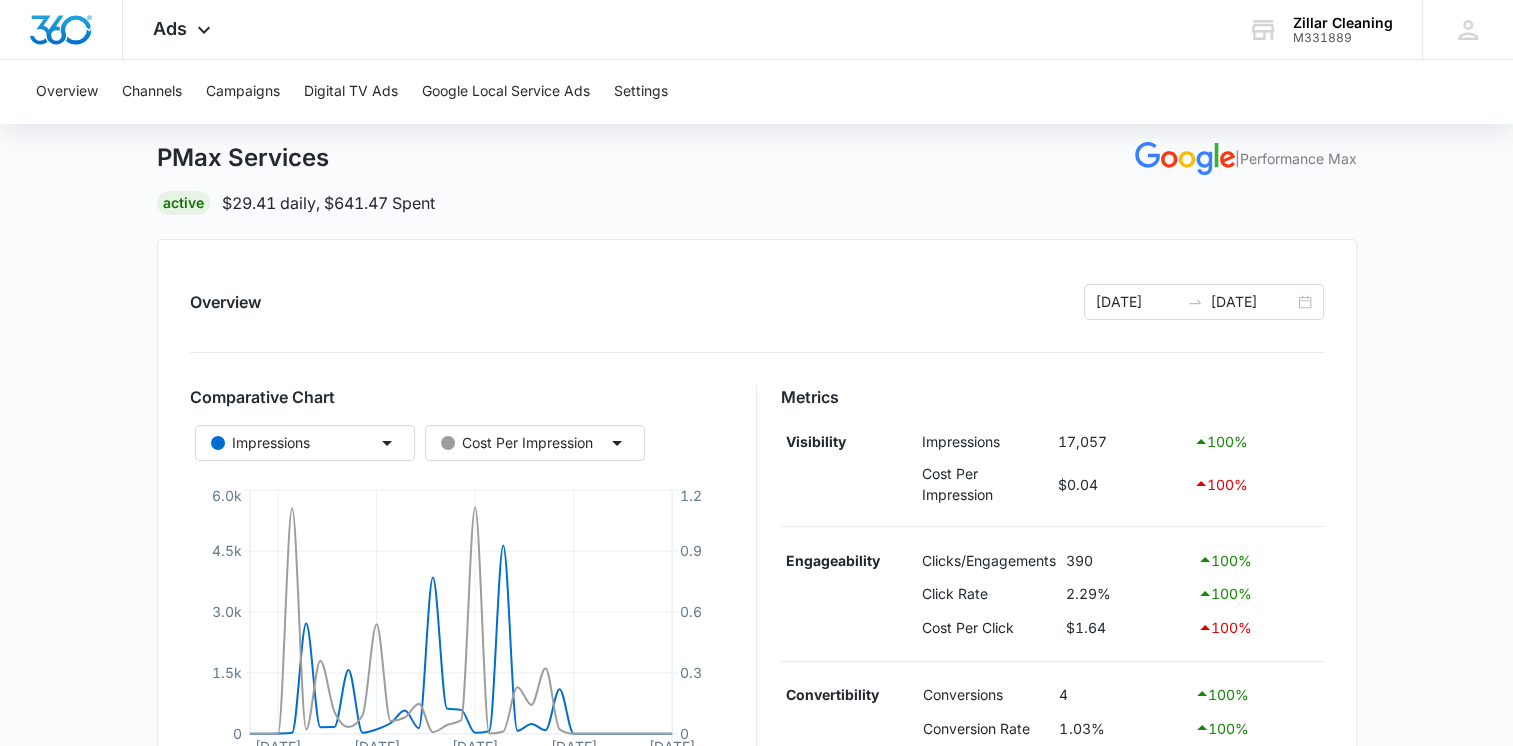 scroll, scrollTop: 0, scrollLeft: 0, axis: both 